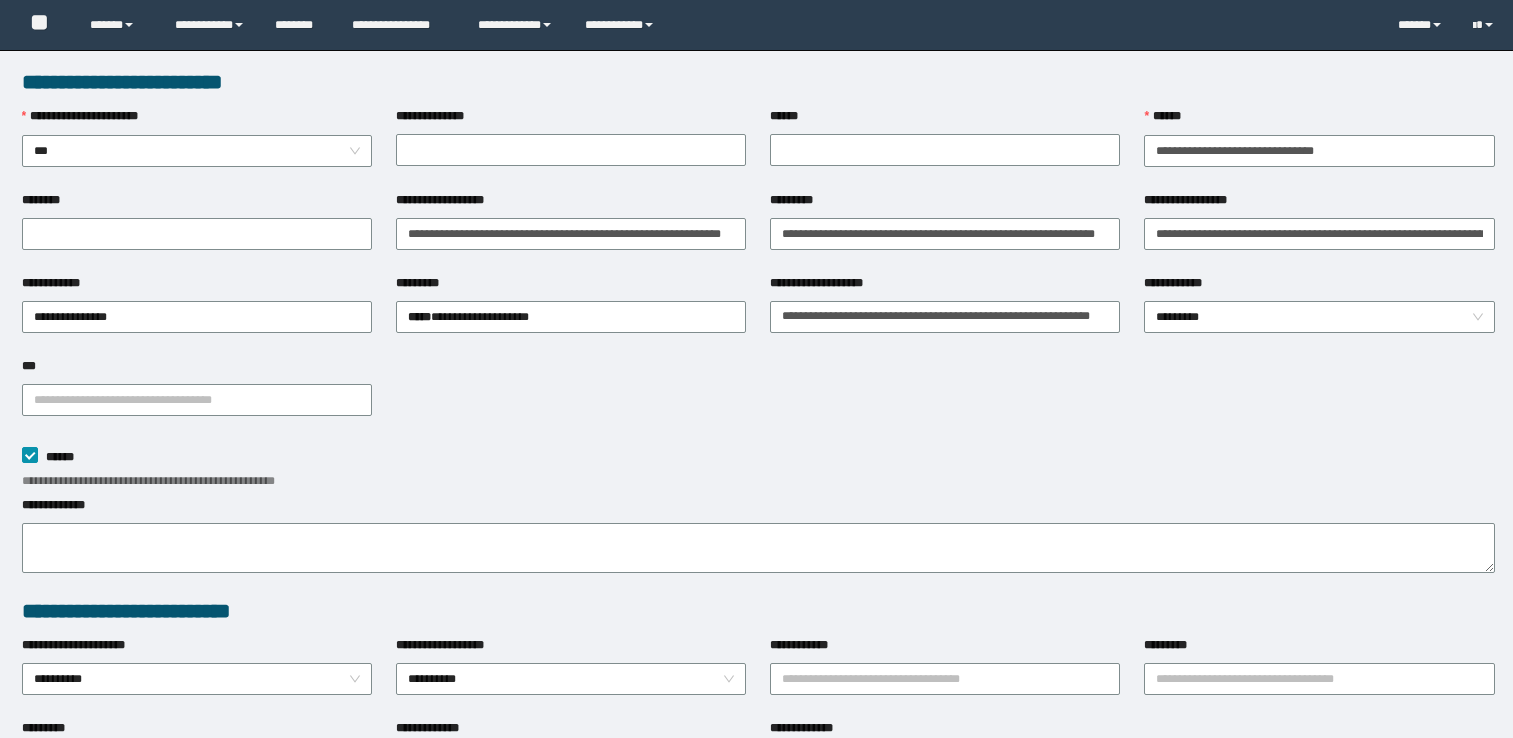 scroll, scrollTop: 0, scrollLeft: 0, axis: both 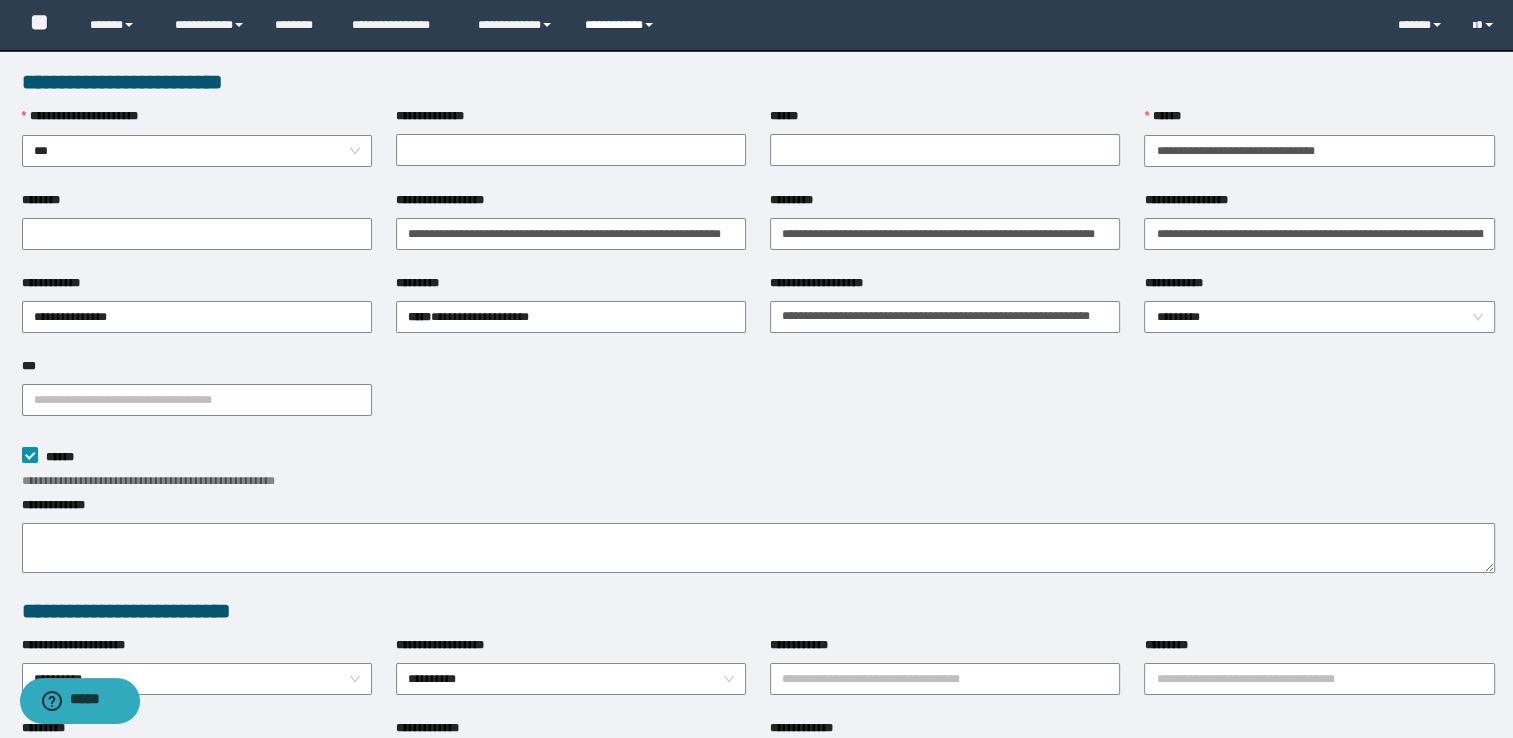 click on "**********" at bounding box center (622, 25) 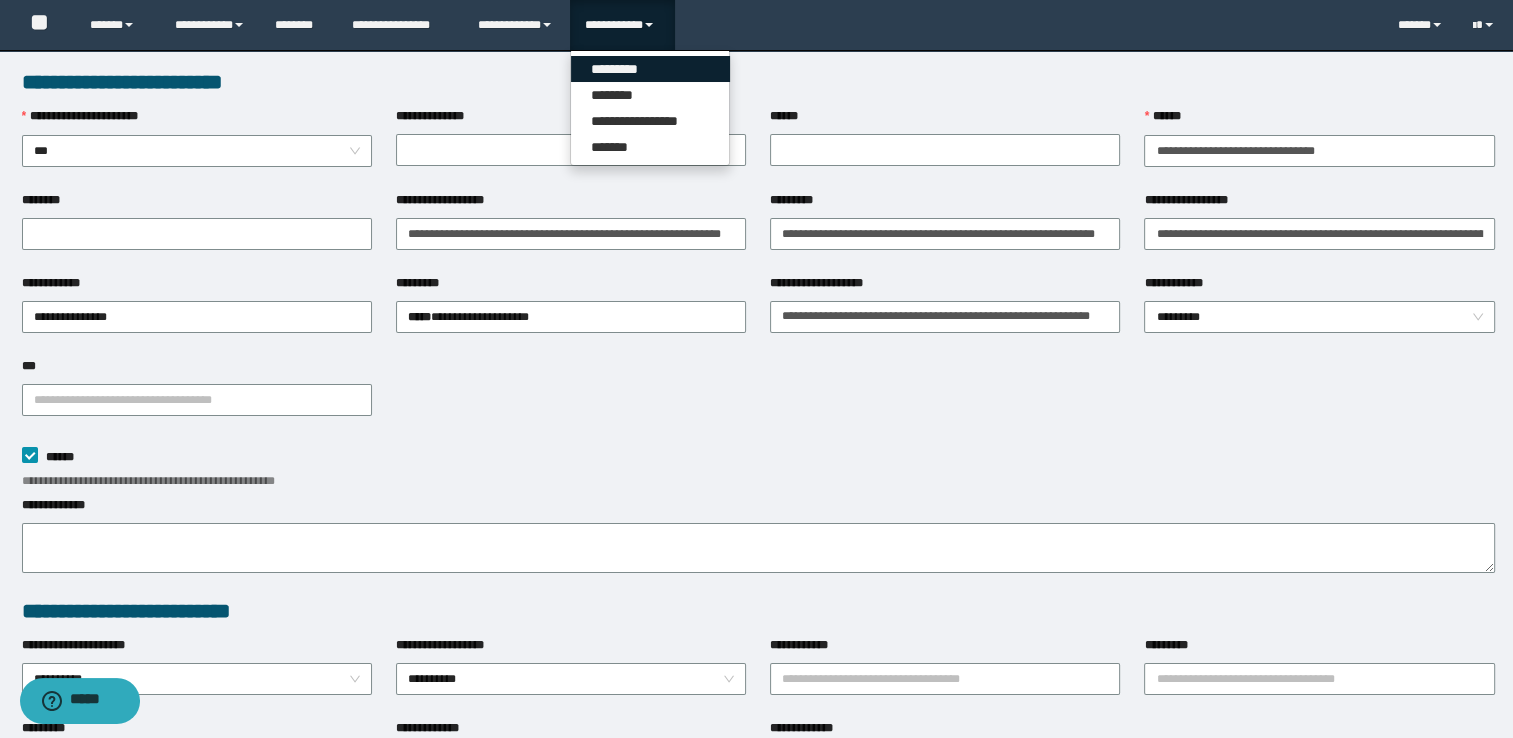 click on "*********" at bounding box center [650, 69] 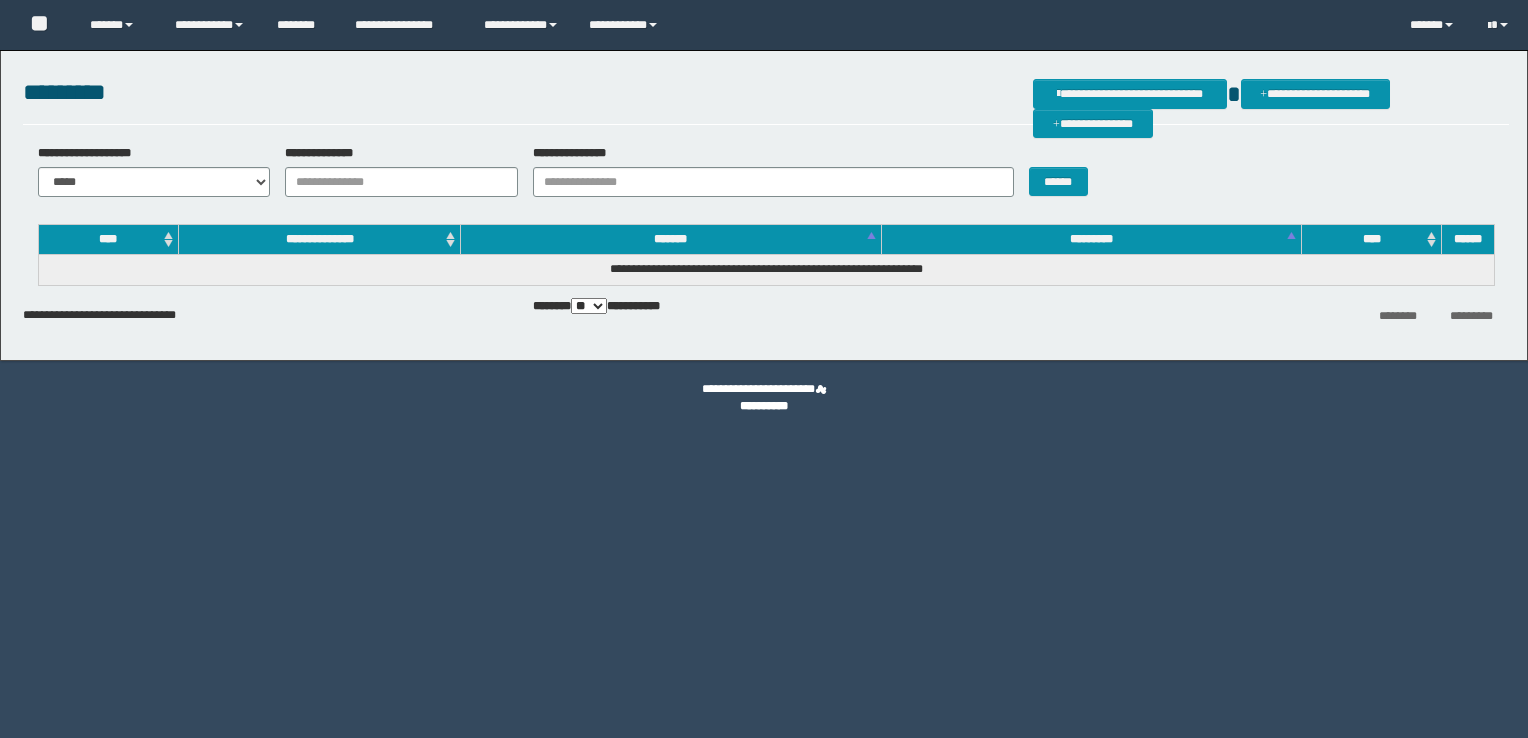scroll, scrollTop: 0, scrollLeft: 0, axis: both 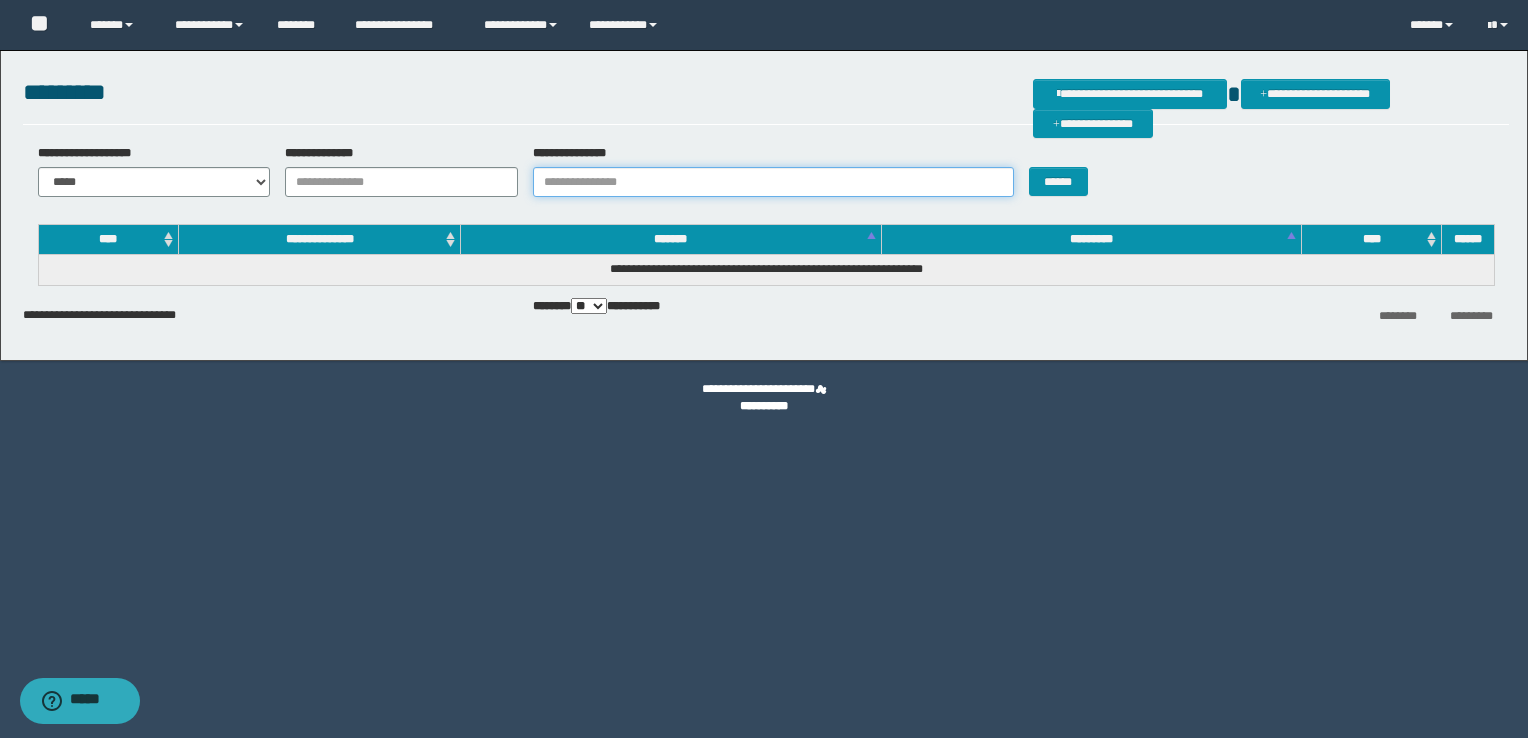 click on "**********" at bounding box center [773, 182] 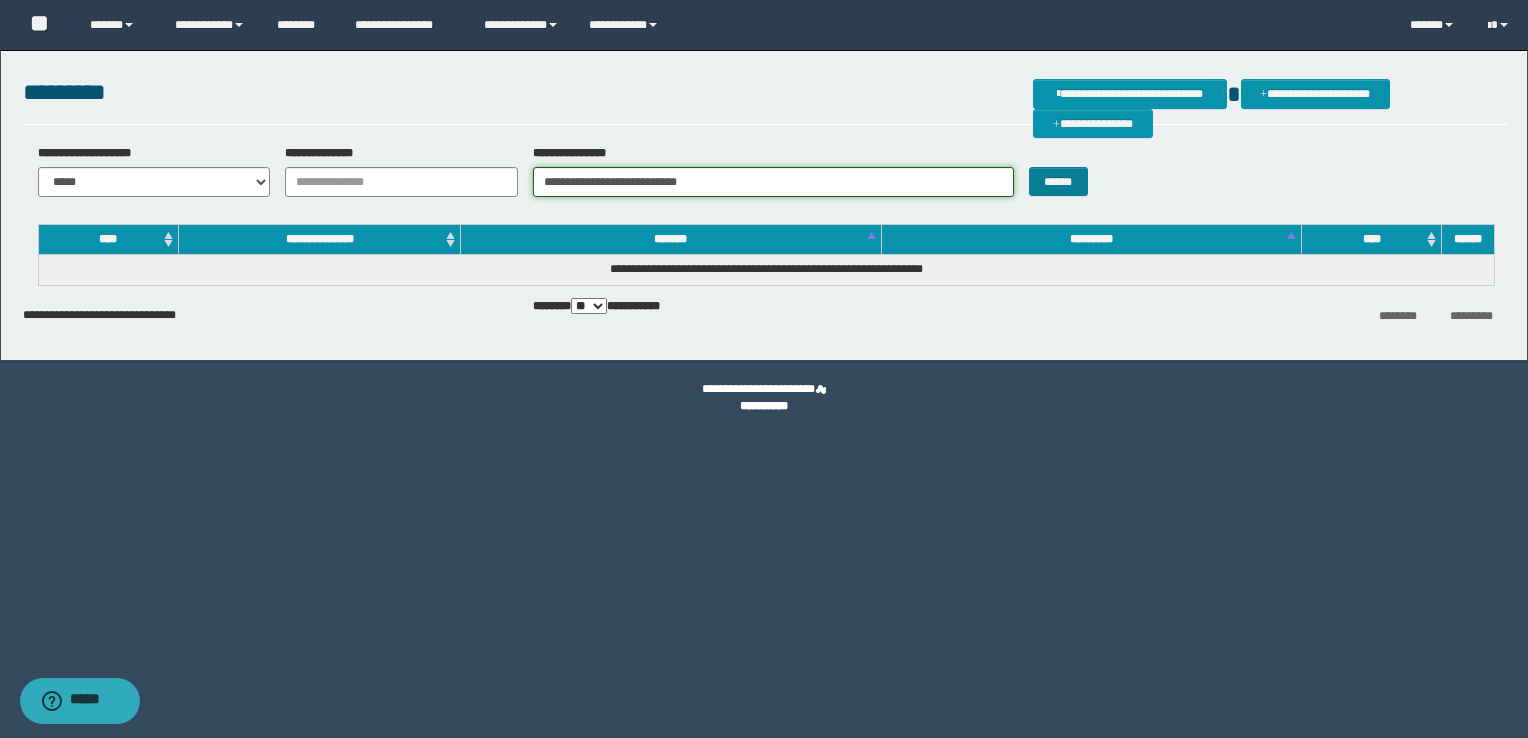 type on "**********" 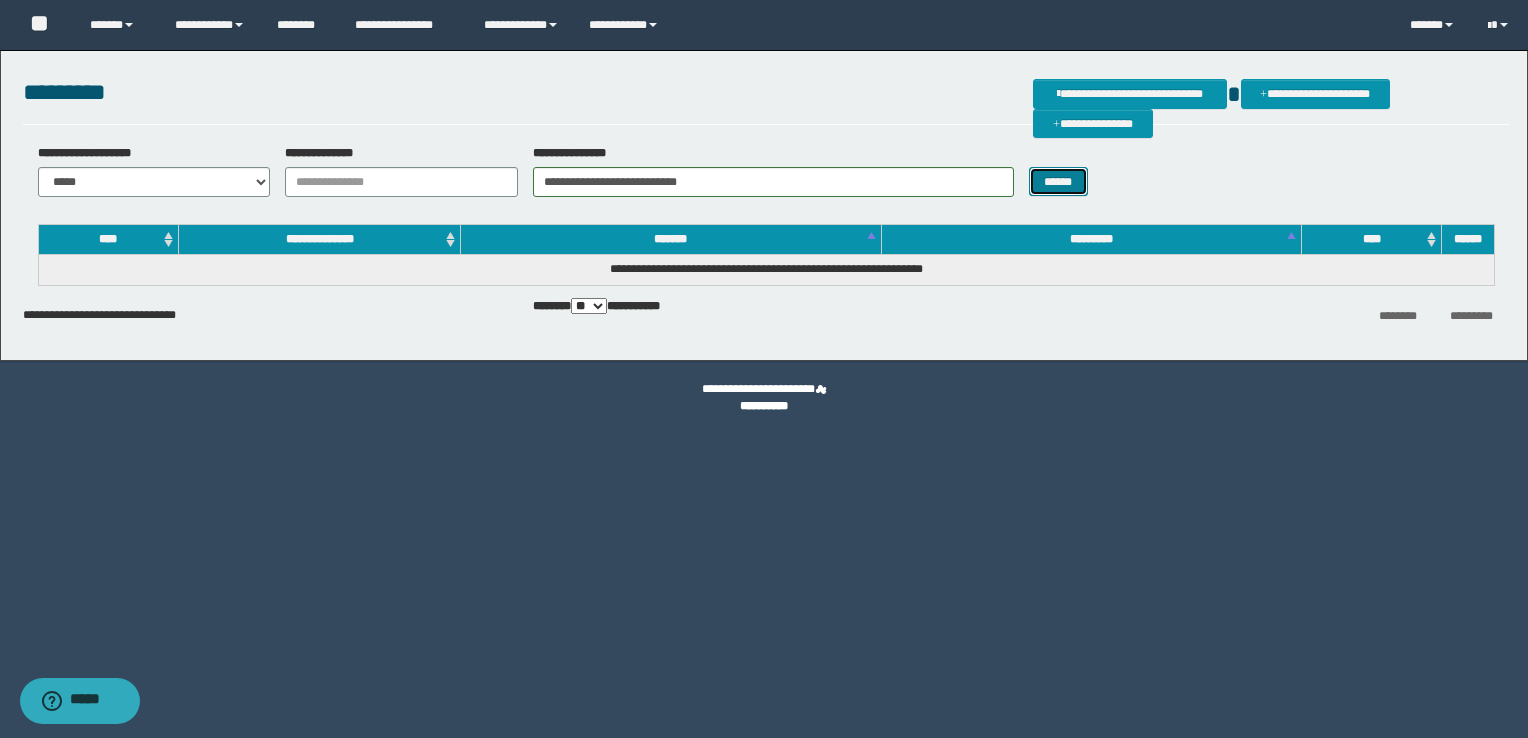 click on "******" at bounding box center (1058, 182) 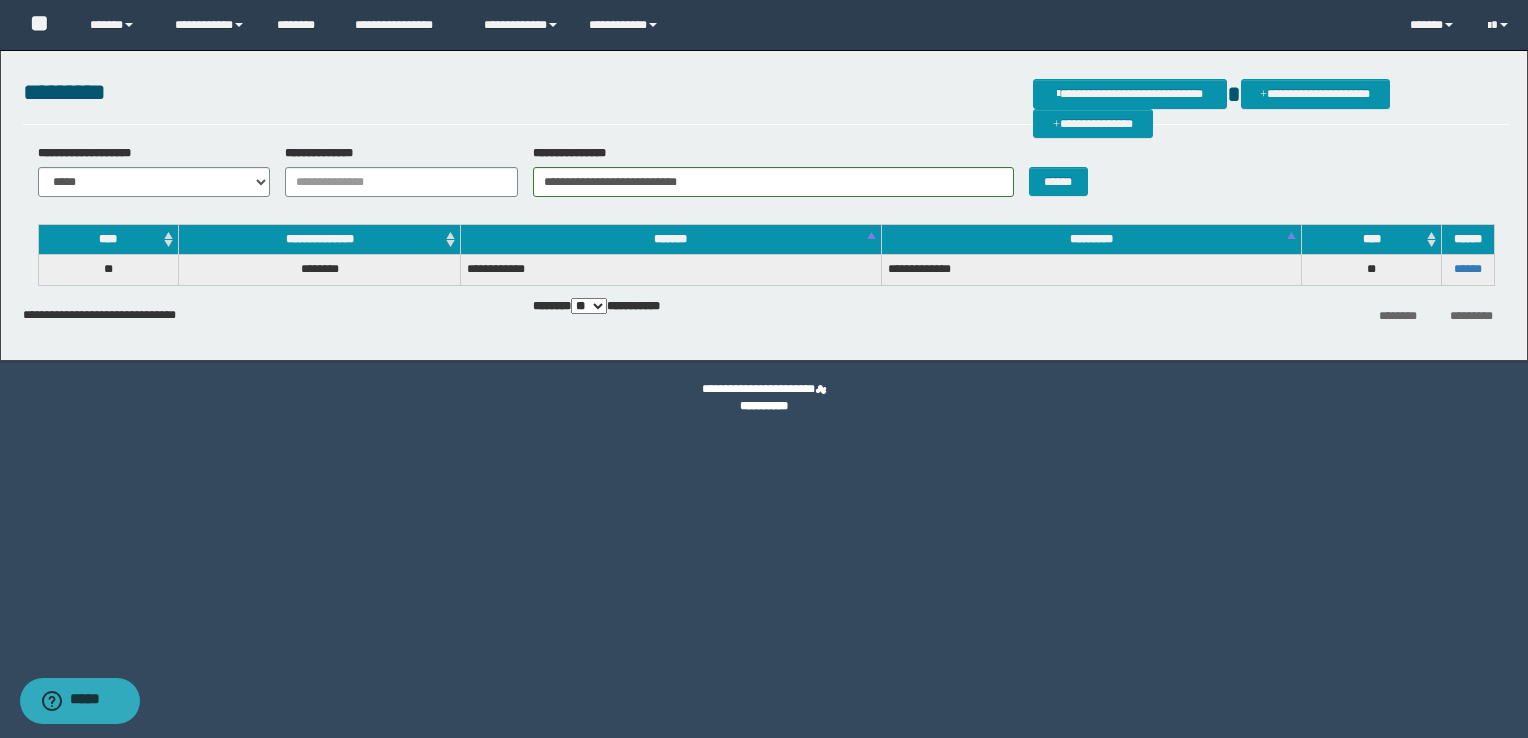 click on "******" at bounding box center [1468, 270] 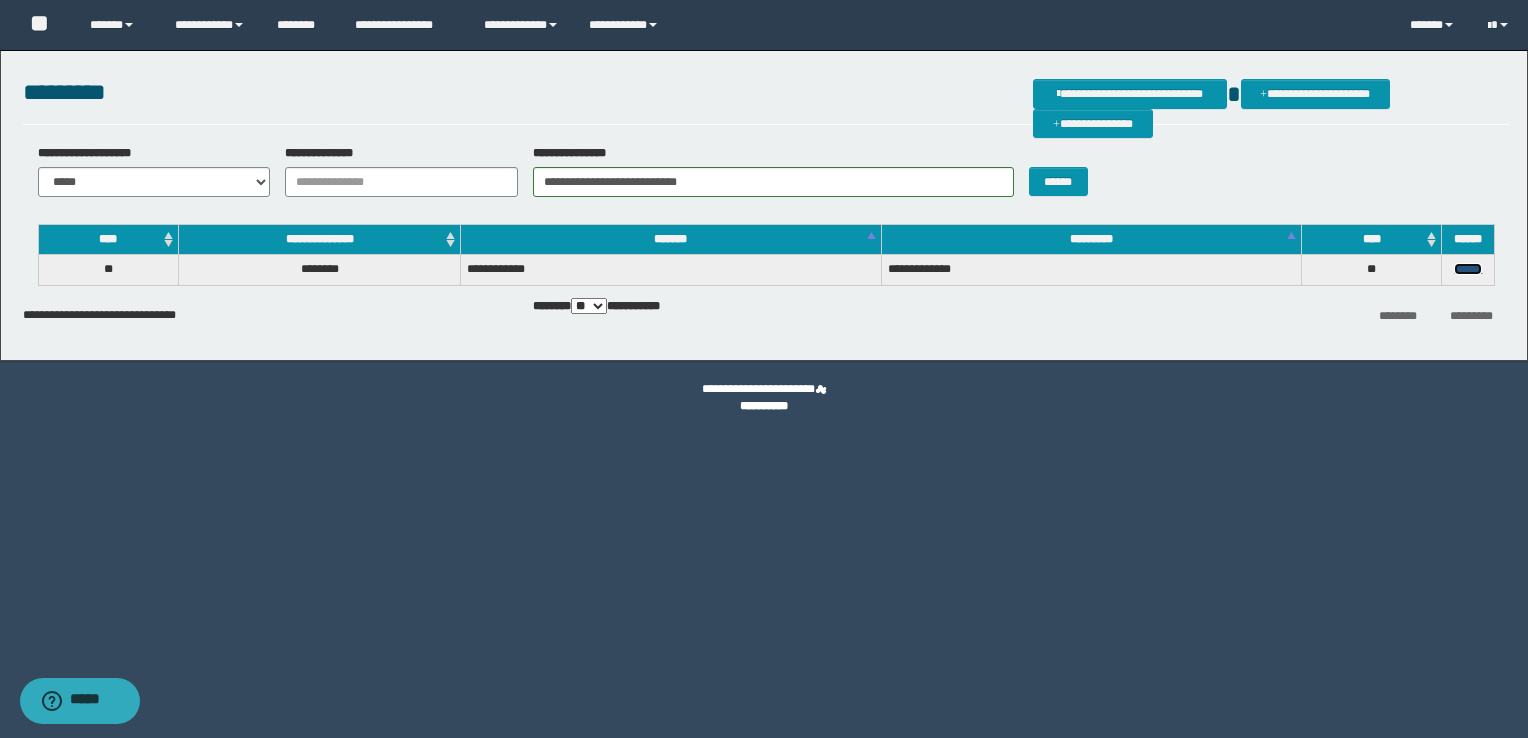 click on "******" at bounding box center [1468, 269] 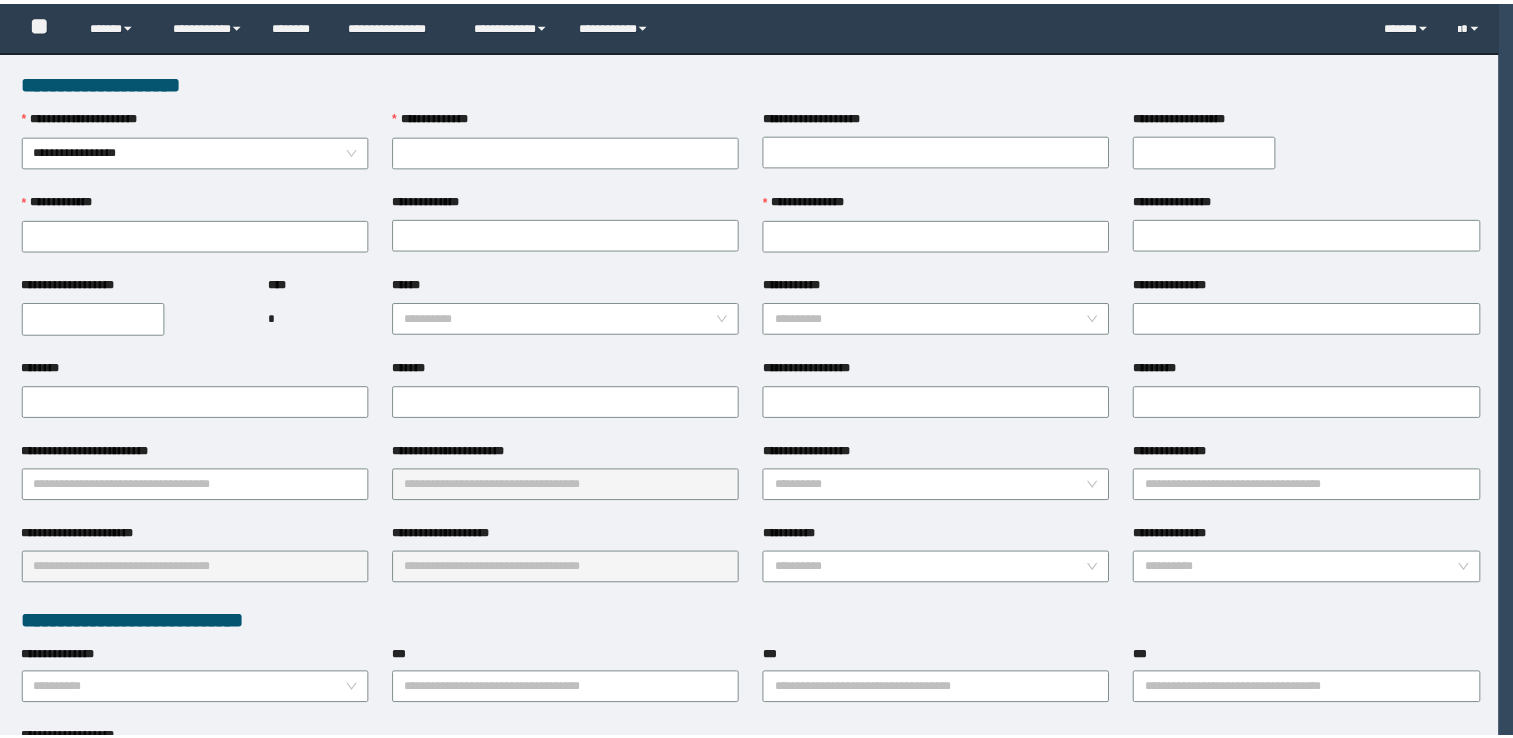 scroll, scrollTop: 0, scrollLeft: 0, axis: both 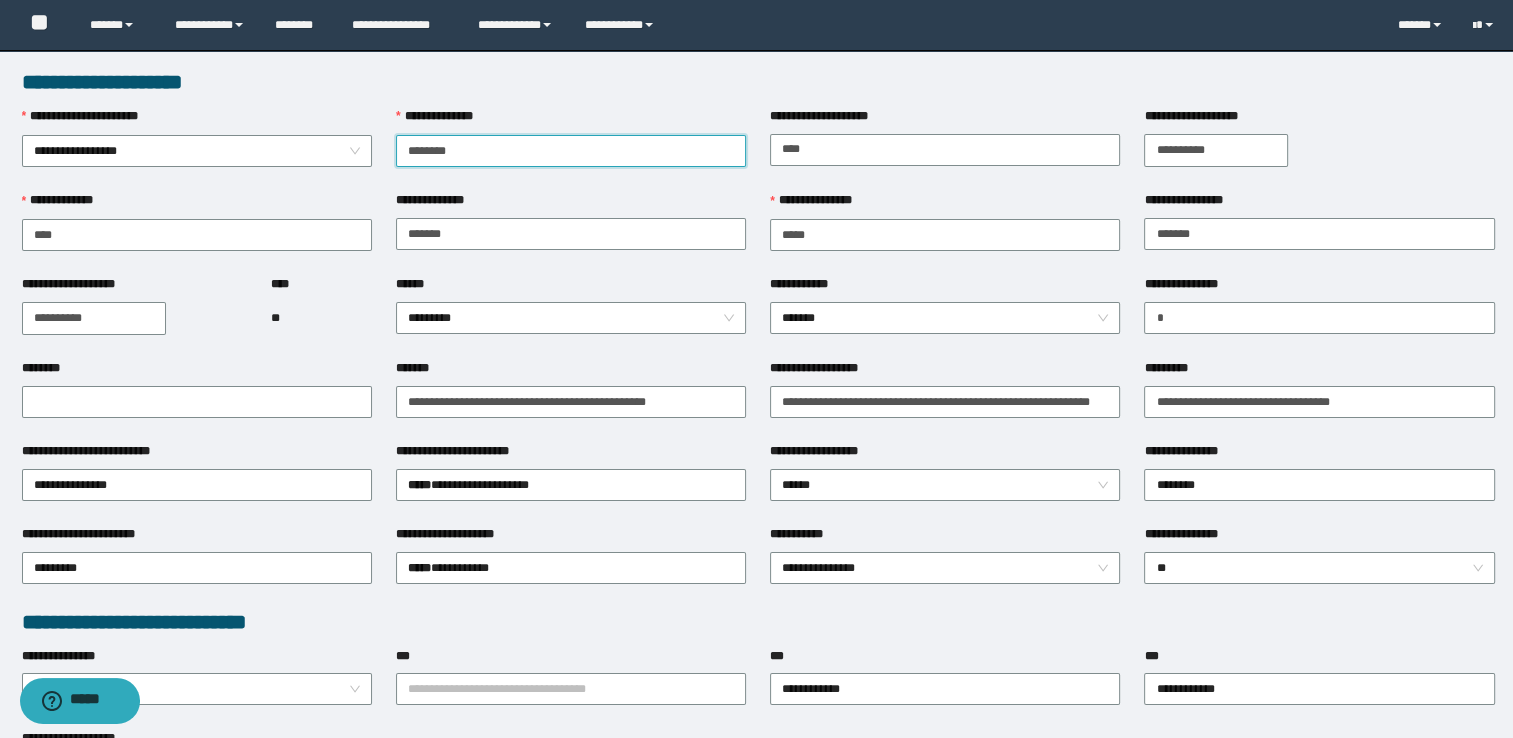 drag, startPoint x: 516, startPoint y: 147, endPoint x: 368, endPoint y: 119, distance: 150.62537 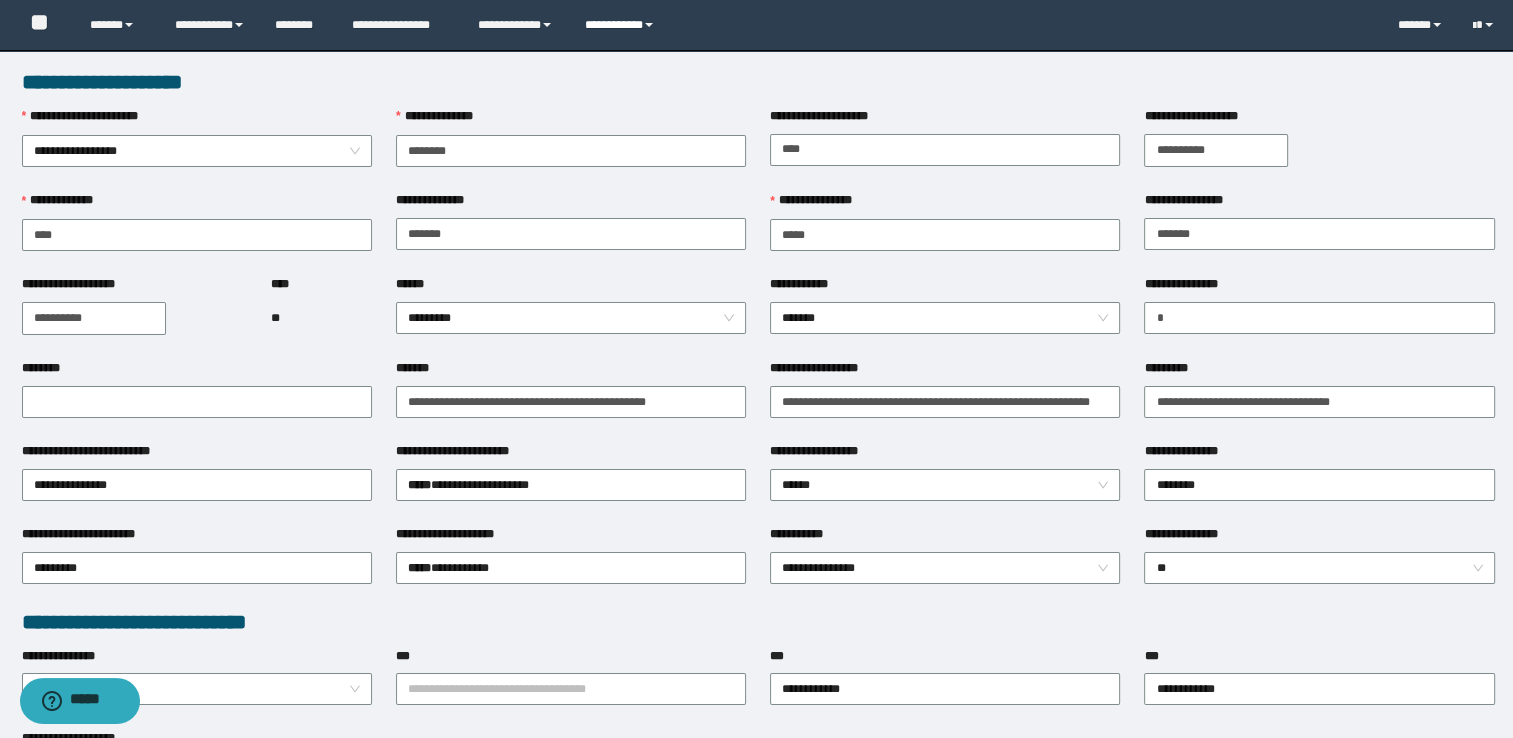 click on "**********" at bounding box center [622, 25] 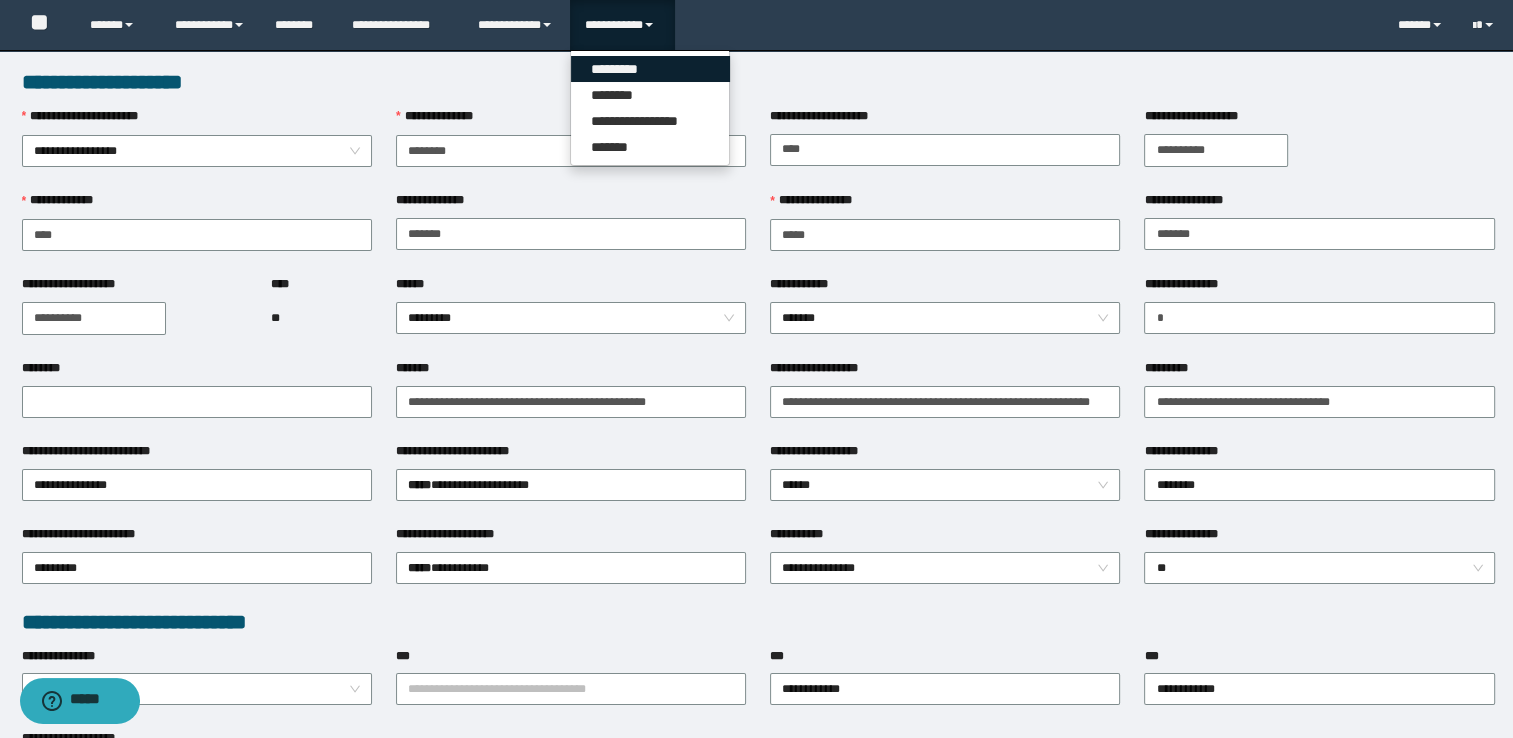 click on "*********" at bounding box center (650, 69) 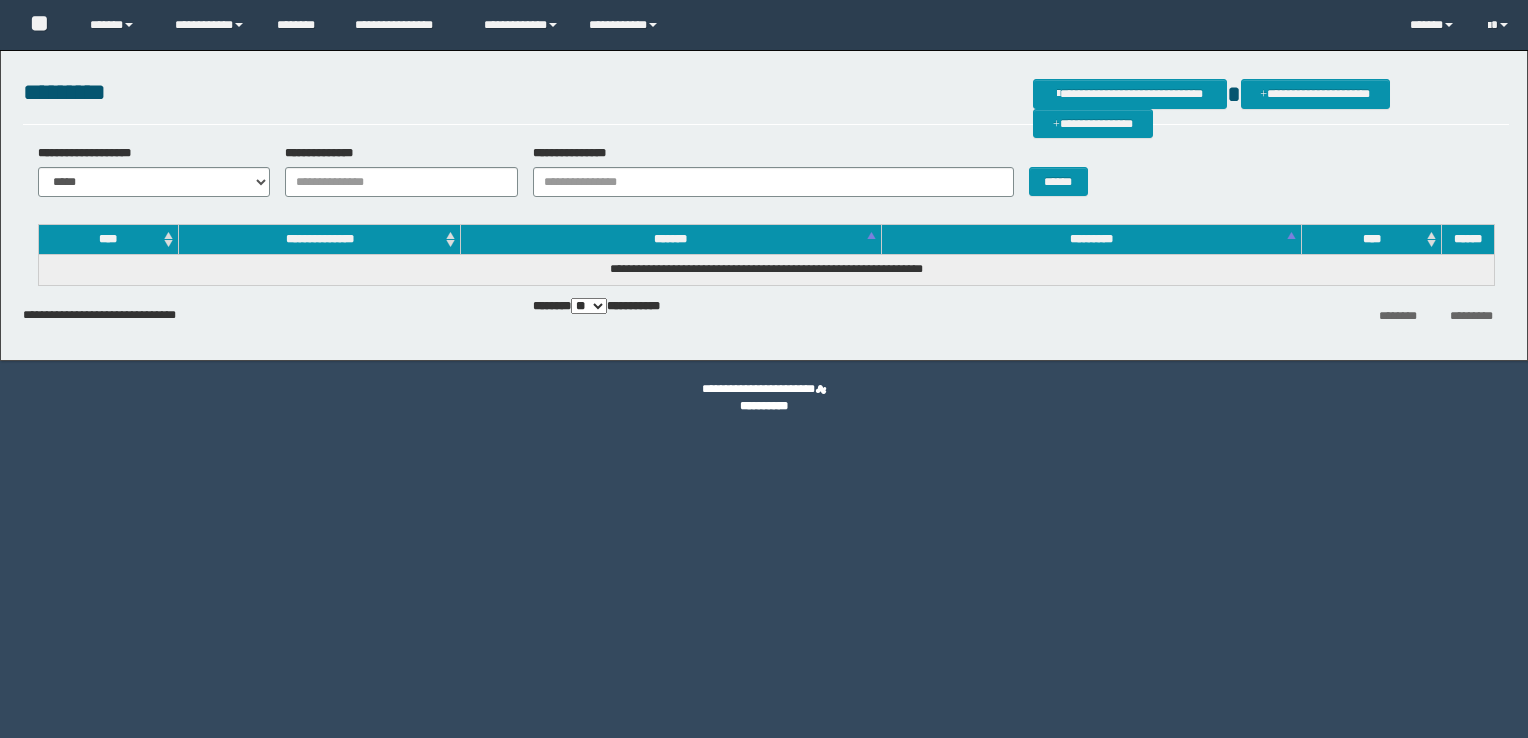 scroll, scrollTop: 0, scrollLeft: 0, axis: both 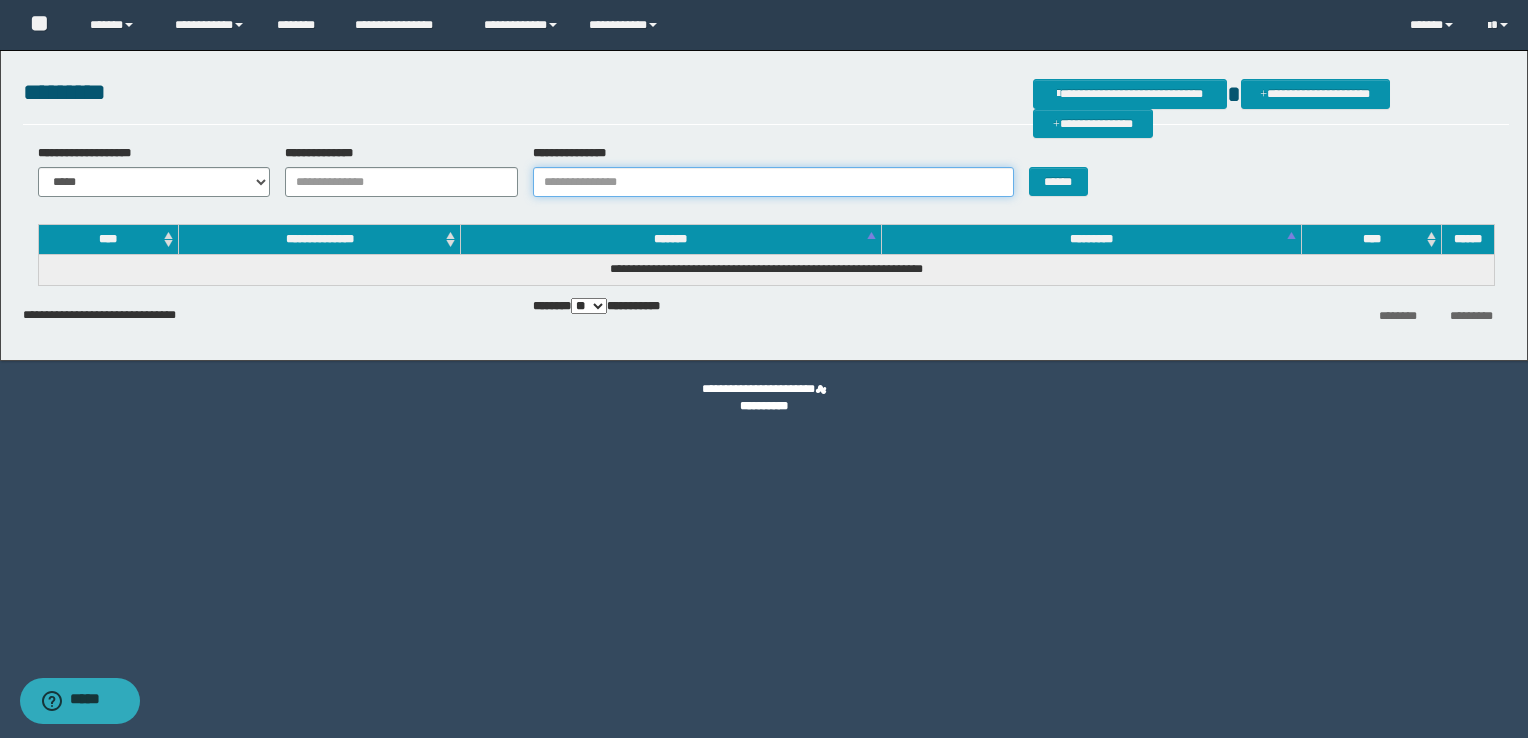 click on "**********" at bounding box center (773, 182) 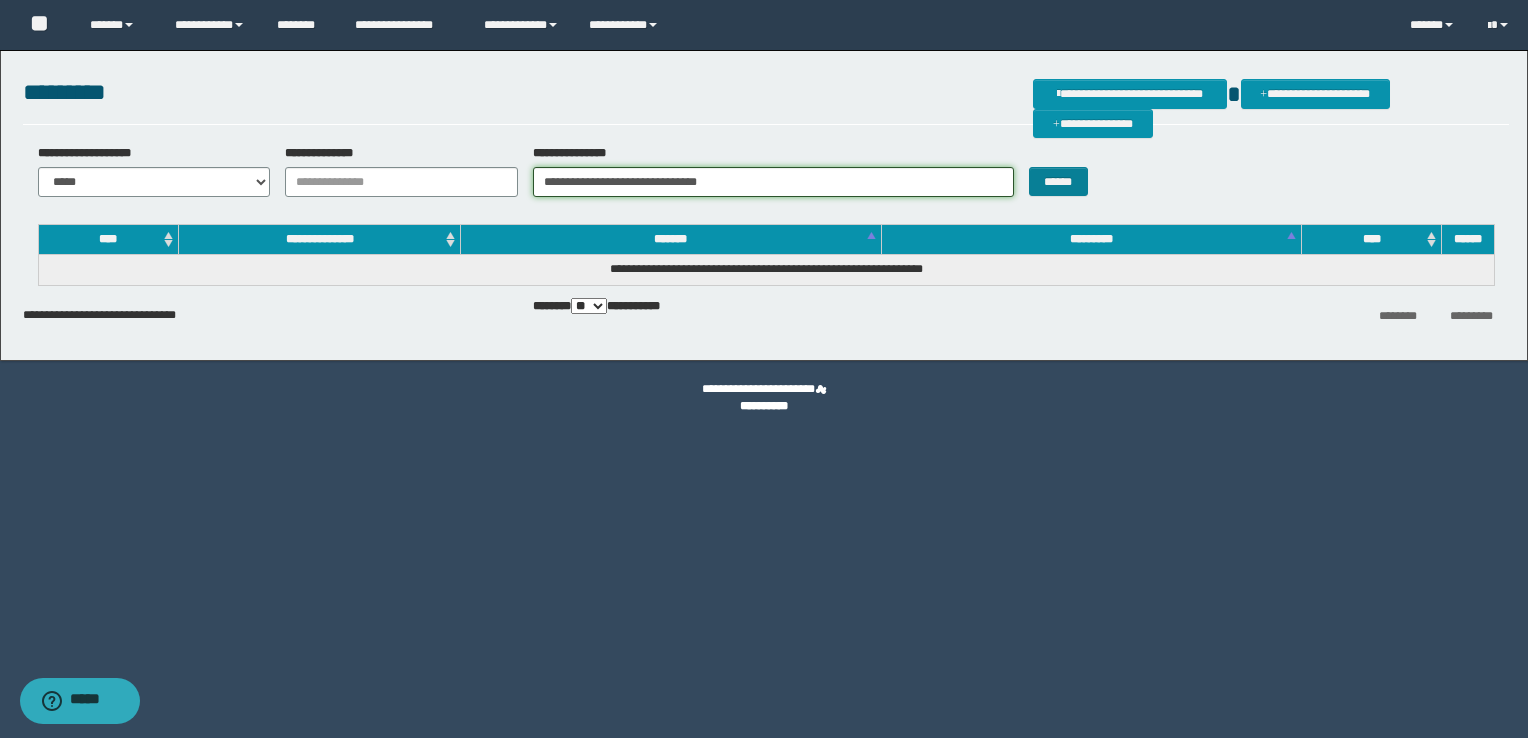 type on "**********" 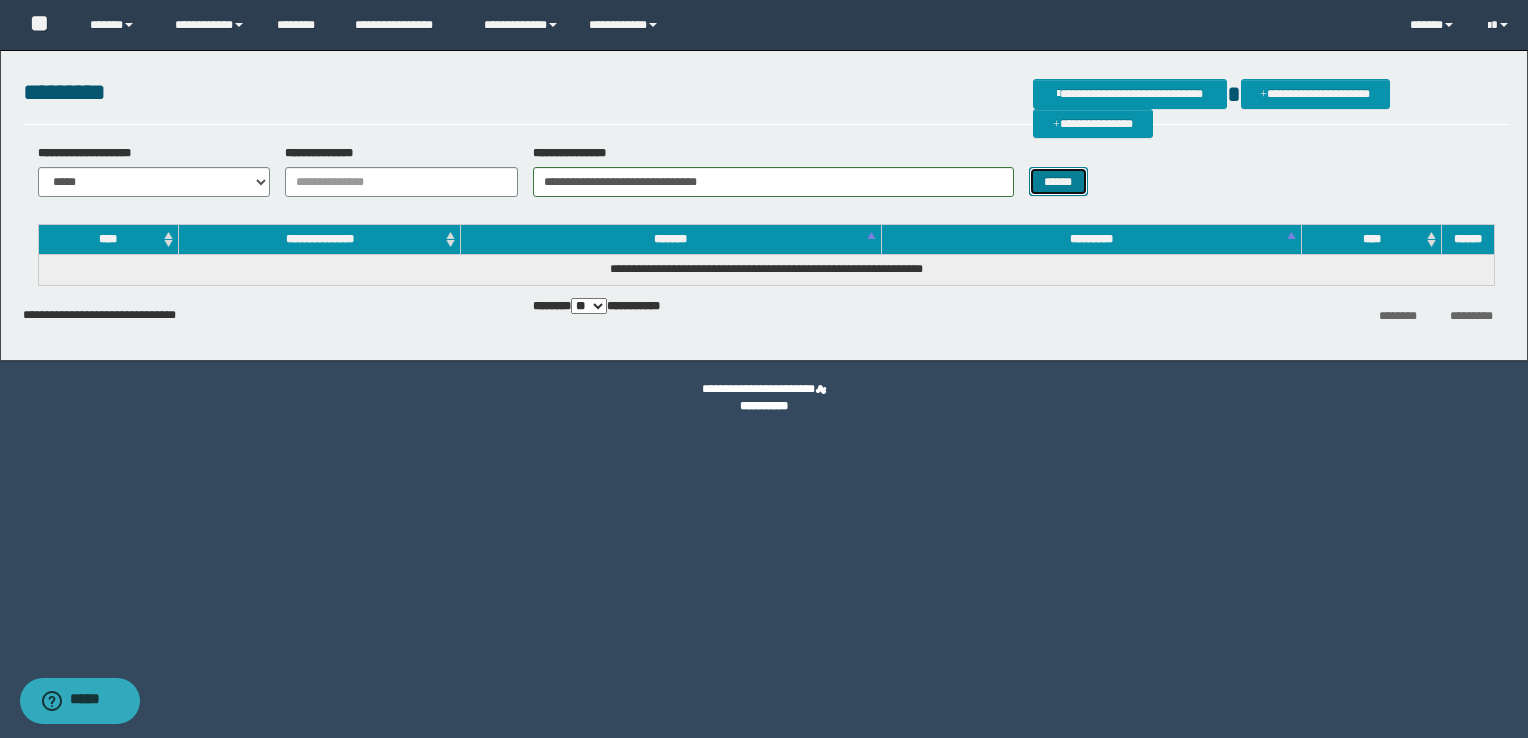 click on "******" at bounding box center (1058, 182) 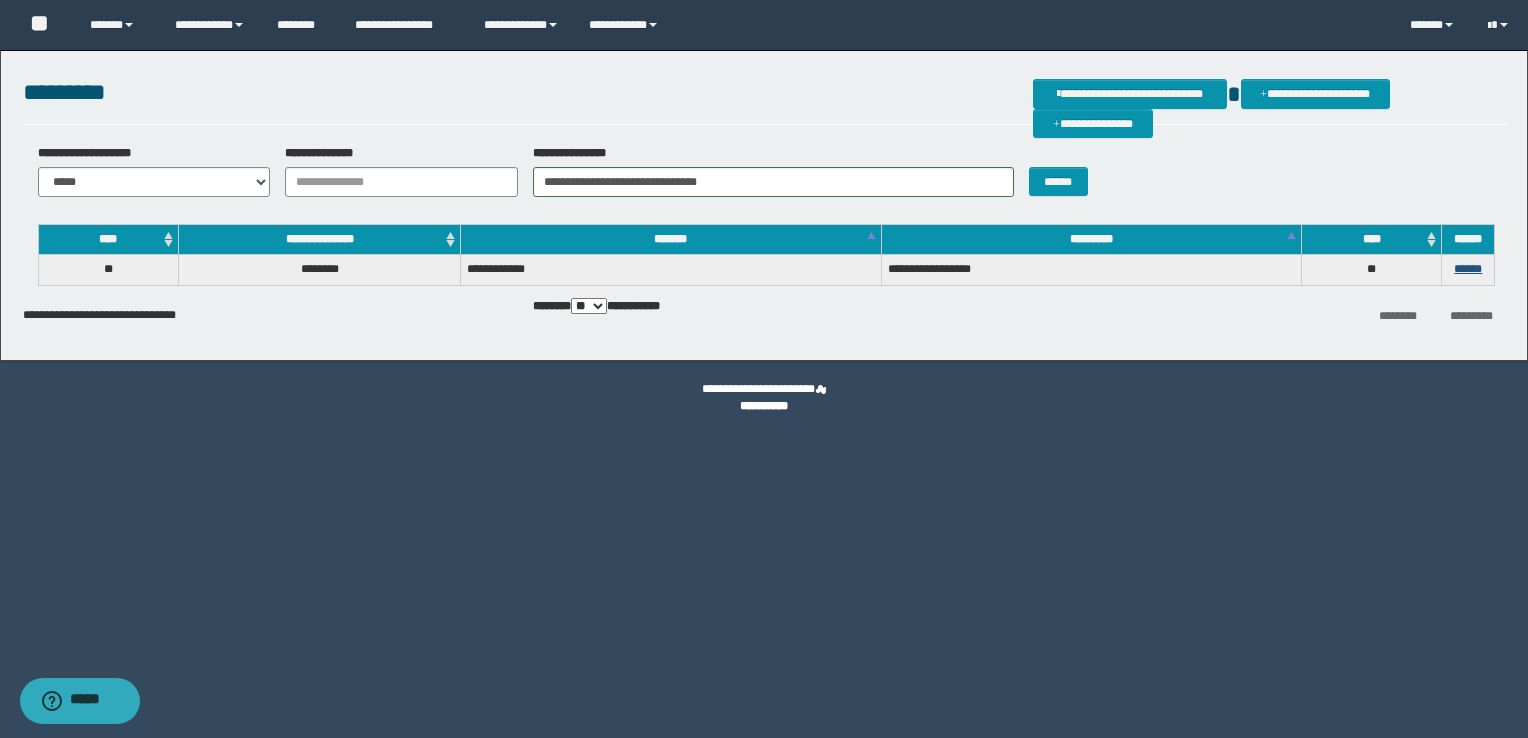 click on "******" at bounding box center [1468, 270] 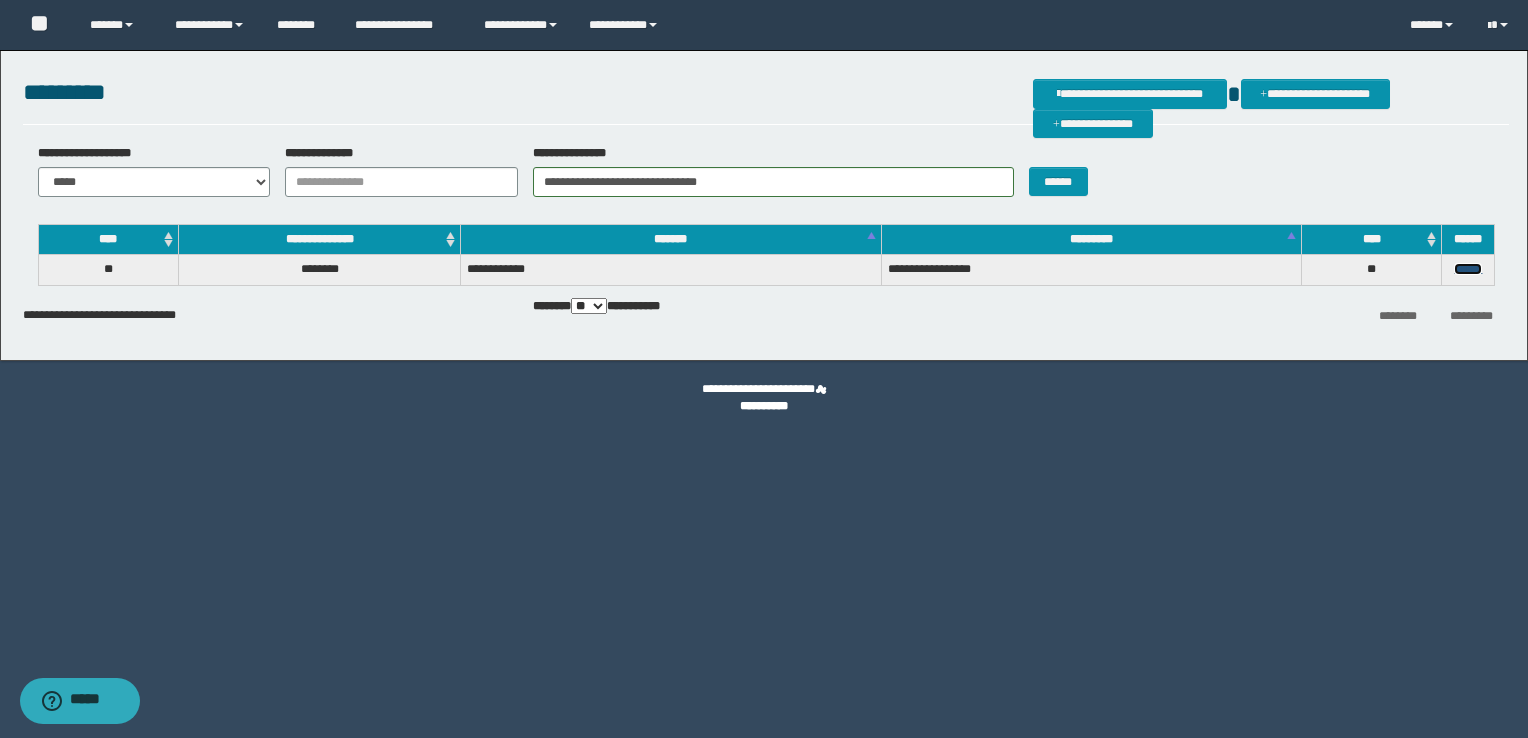 click on "******" at bounding box center (1468, 269) 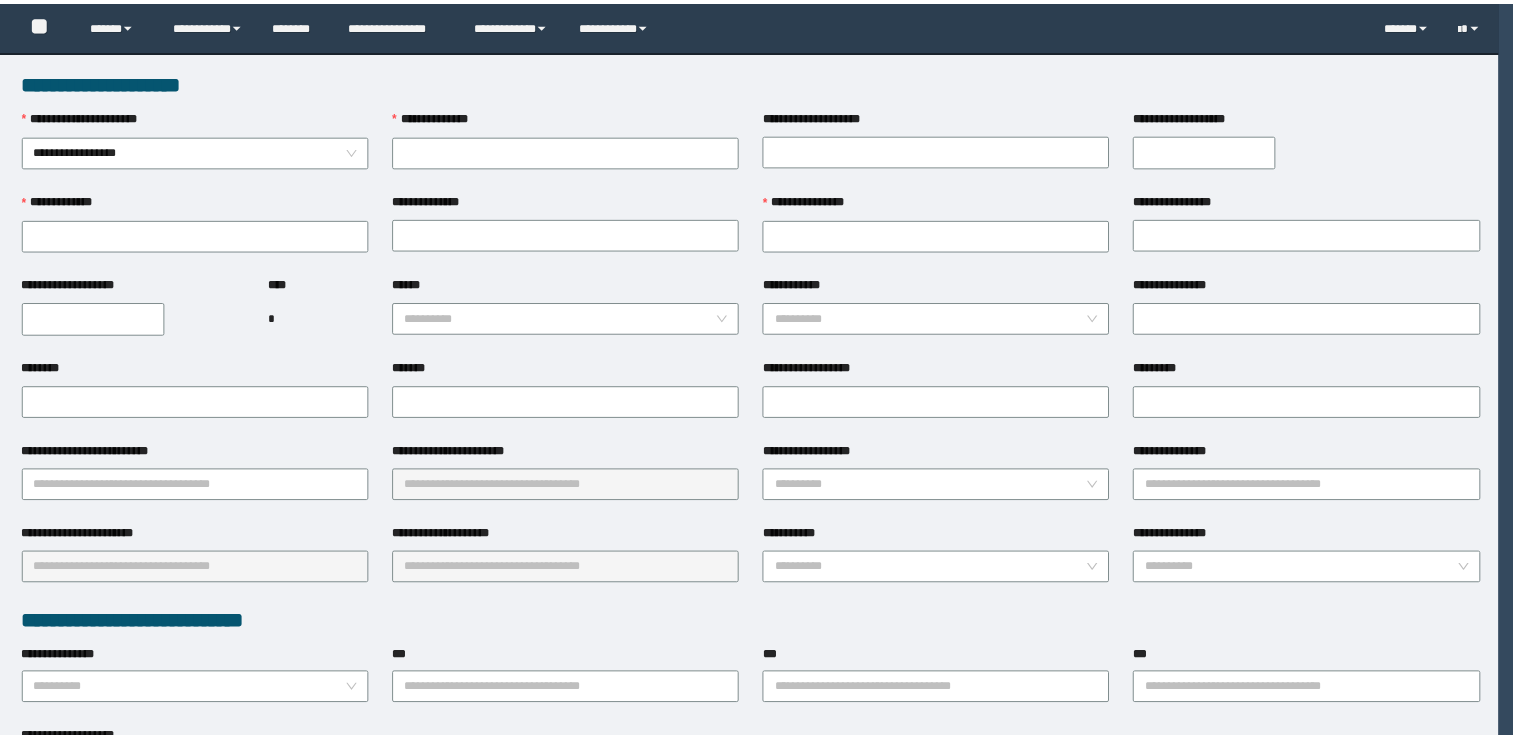 scroll, scrollTop: 0, scrollLeft: 0, axis: both 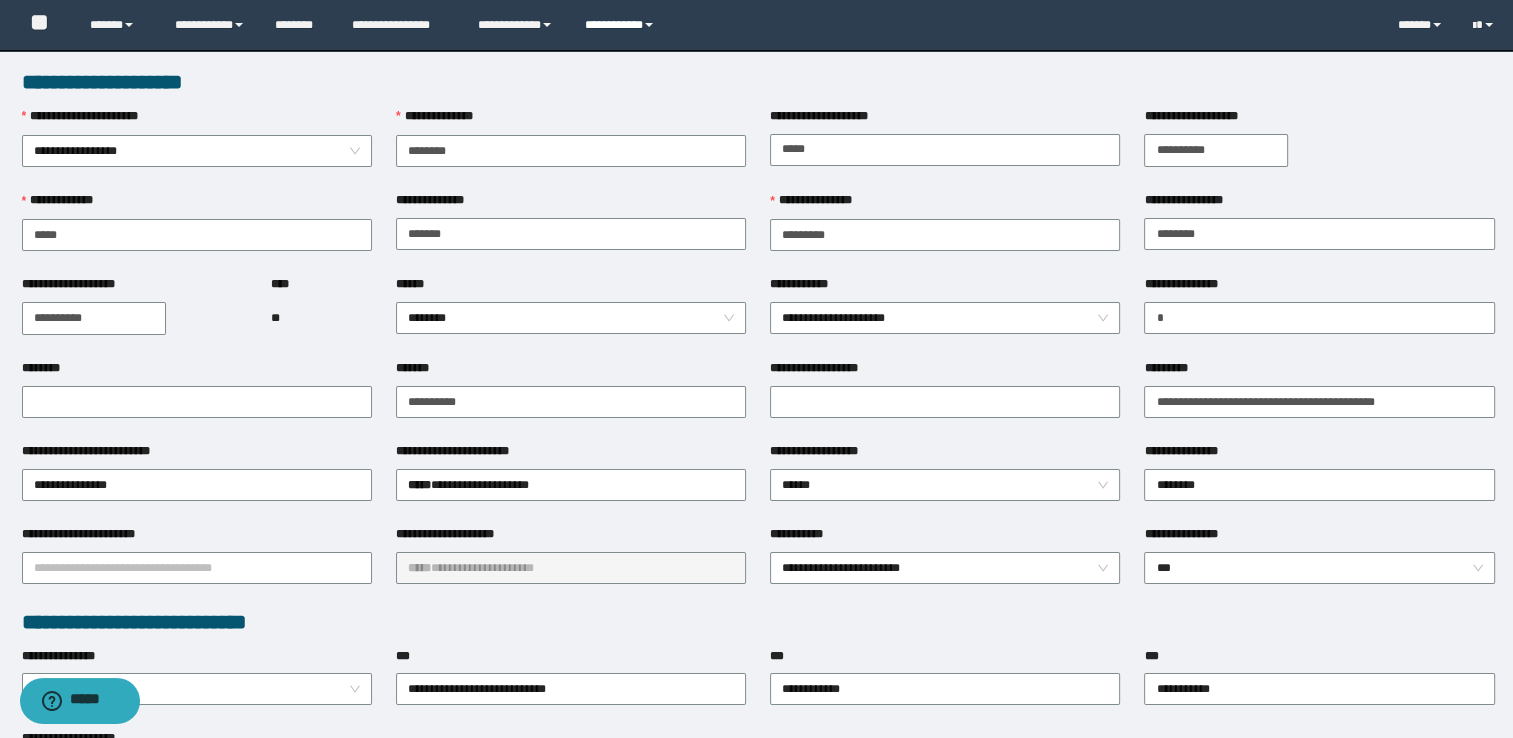 click on "**********" at bounding box center (622, 25) 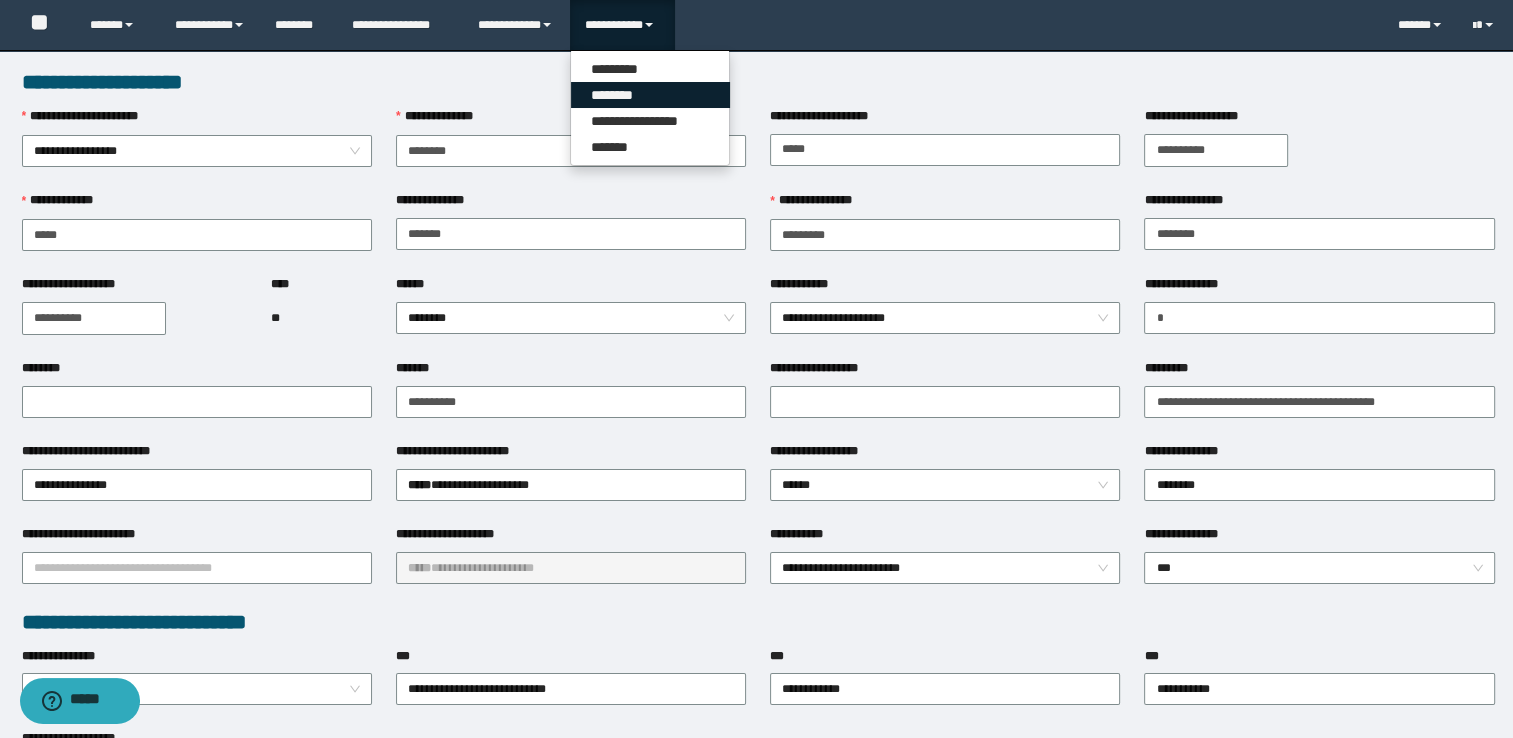 click on "********" at bounding box center [650, 95] 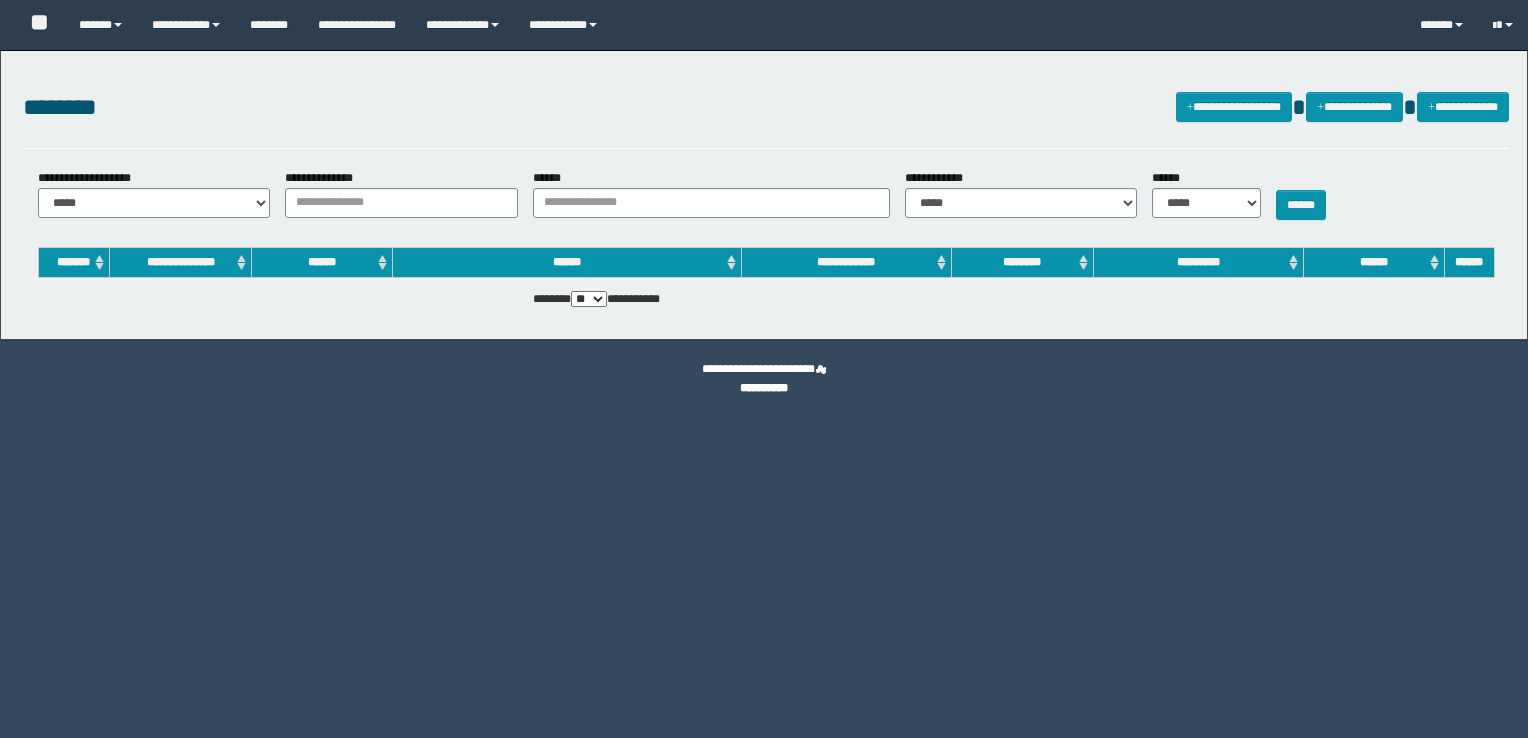 scroll, scrollTop: 0, scrollLeft: 0, axis: both 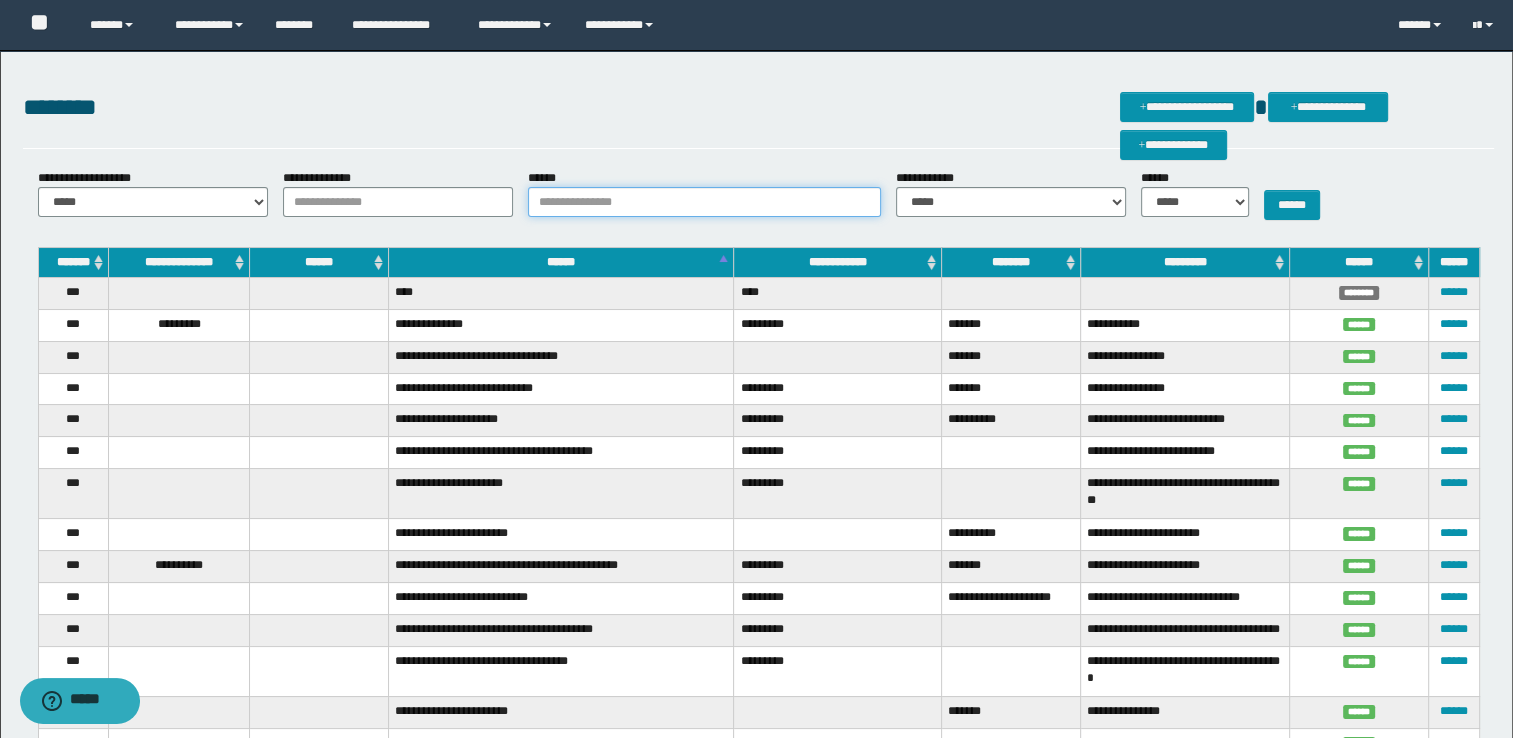click on "******" at bounding box center [704, 202] 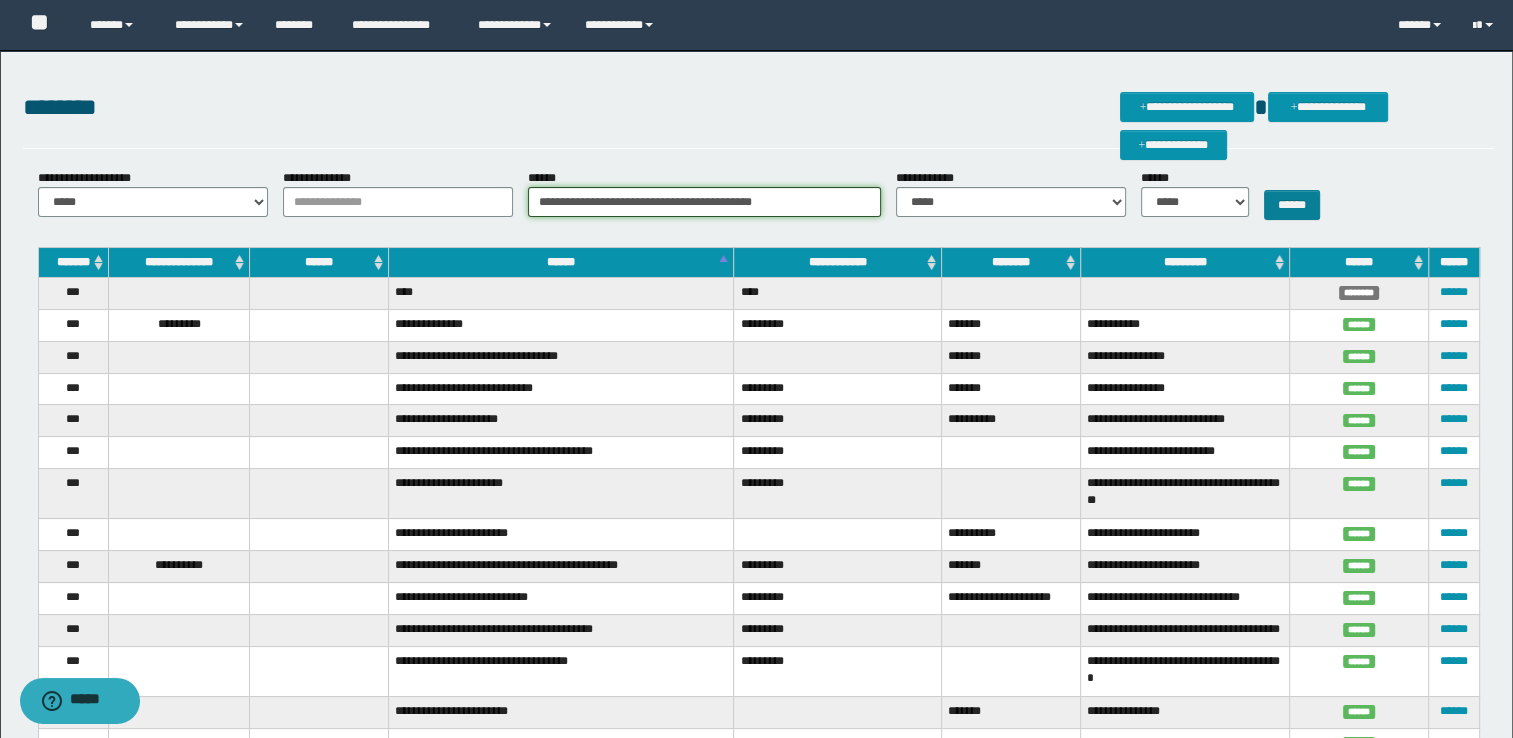 type on "**********" 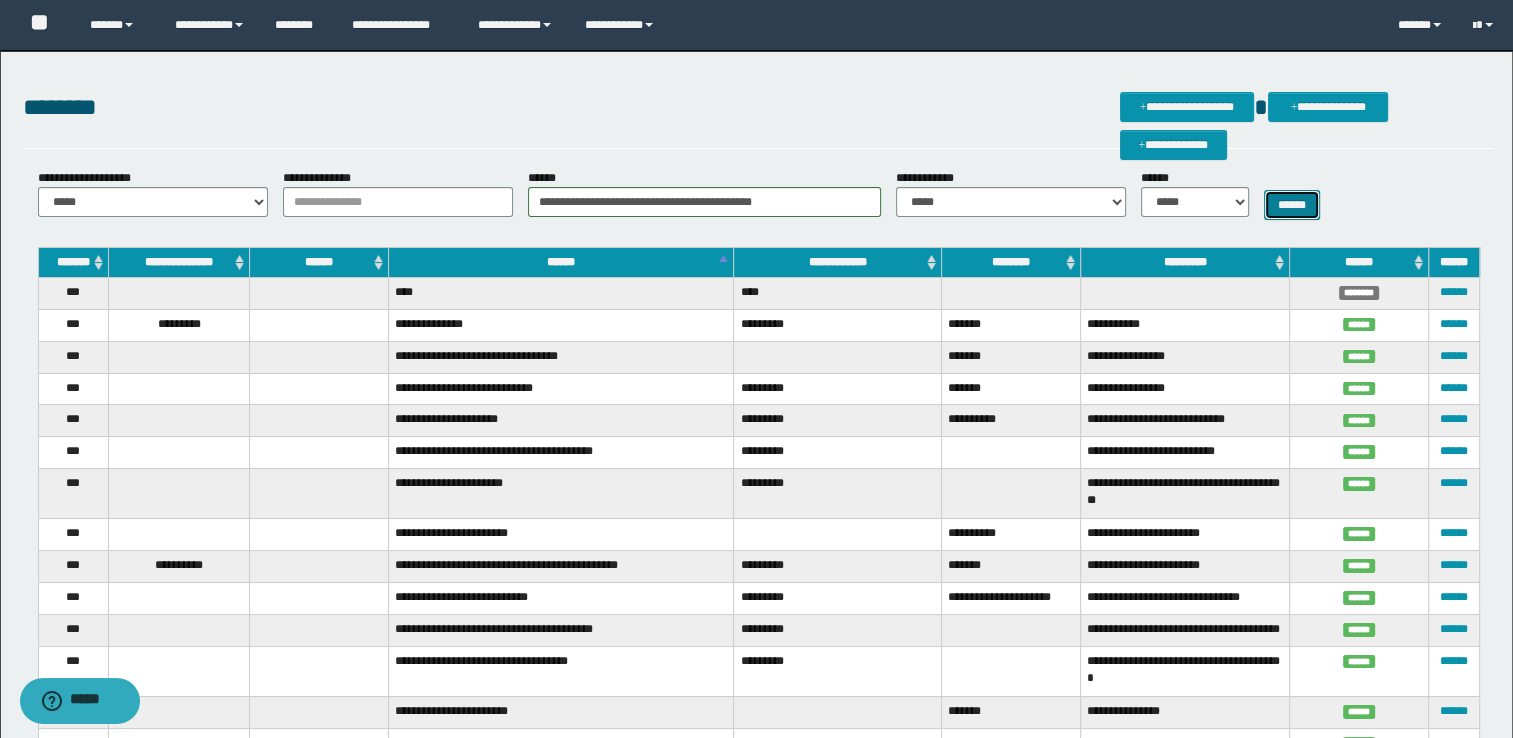click on "******" at bounding box center (1292, 205) 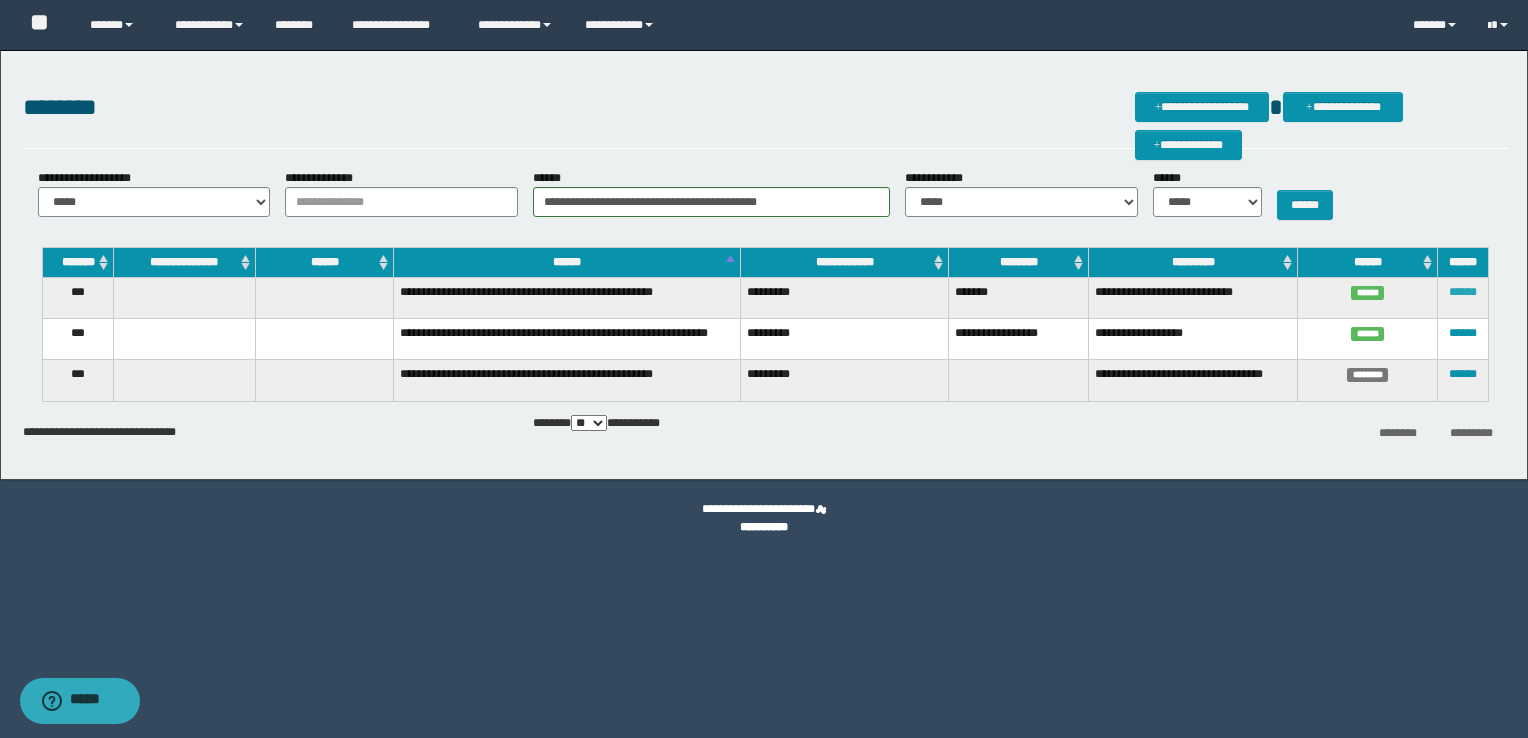 click on "******" at bounding box center (1463, 292) 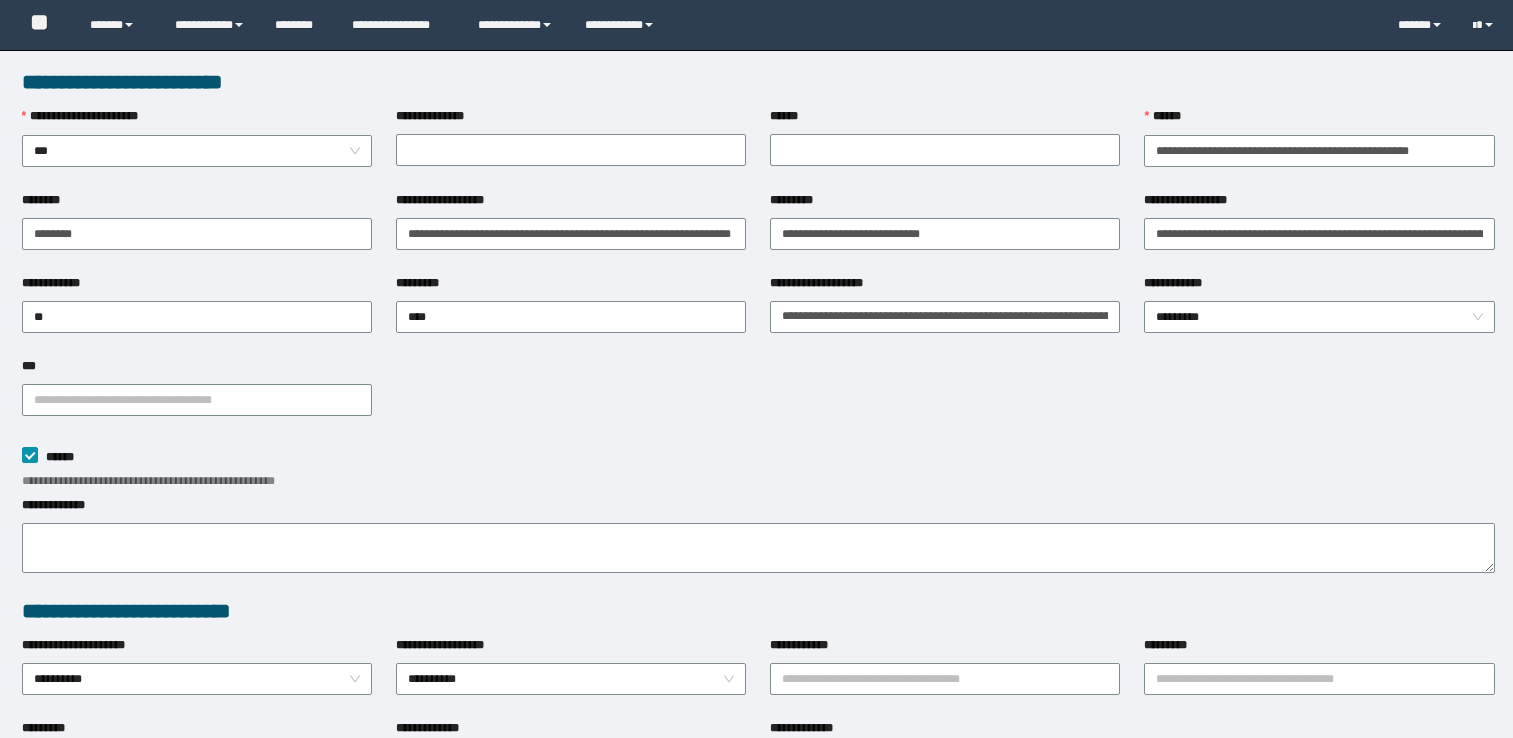 scroll, scrollTop: 0, scrollLeft: 0, axis: both 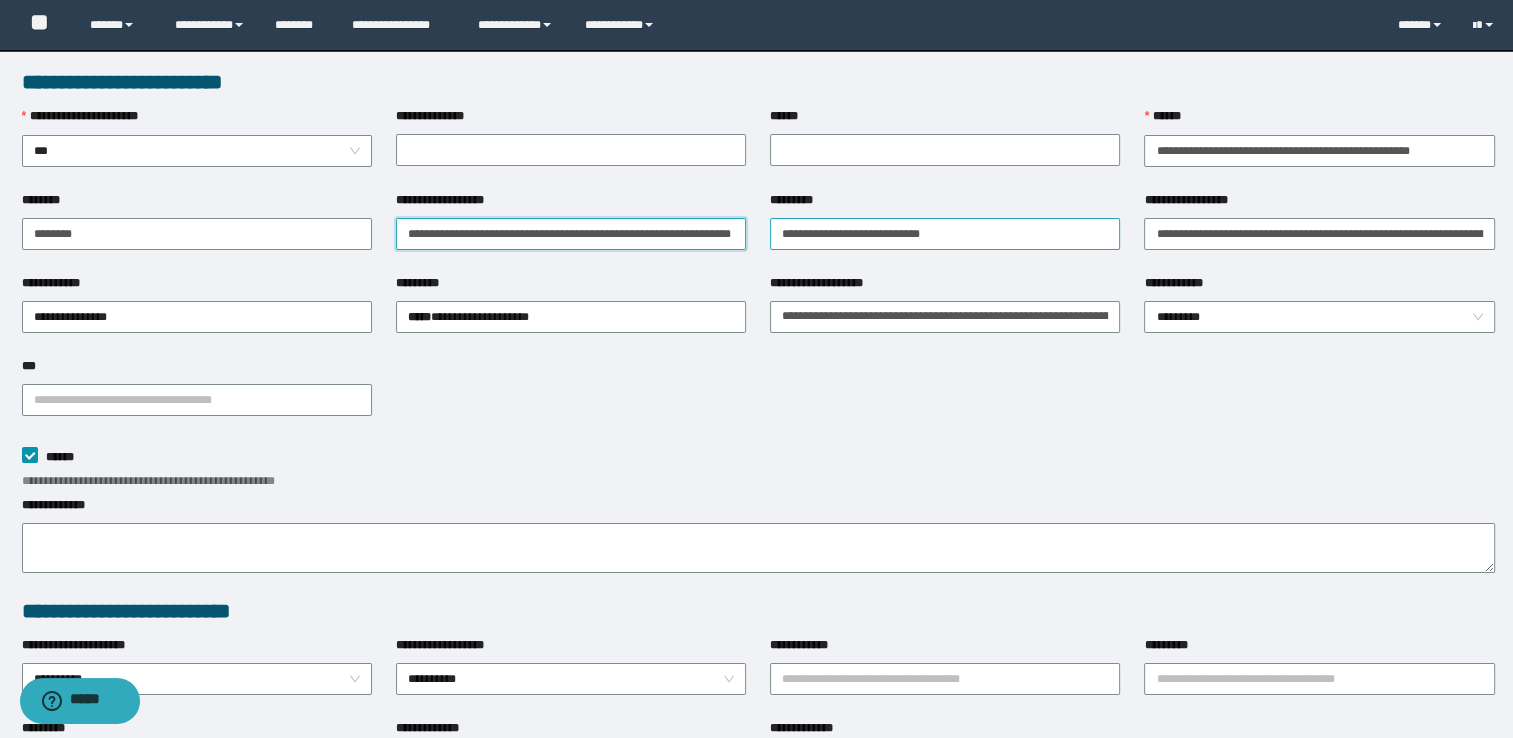 drag, startPoint x: 396, startPoint y: 238, endPoint x: 820, endPoint y: 238, distance: 424 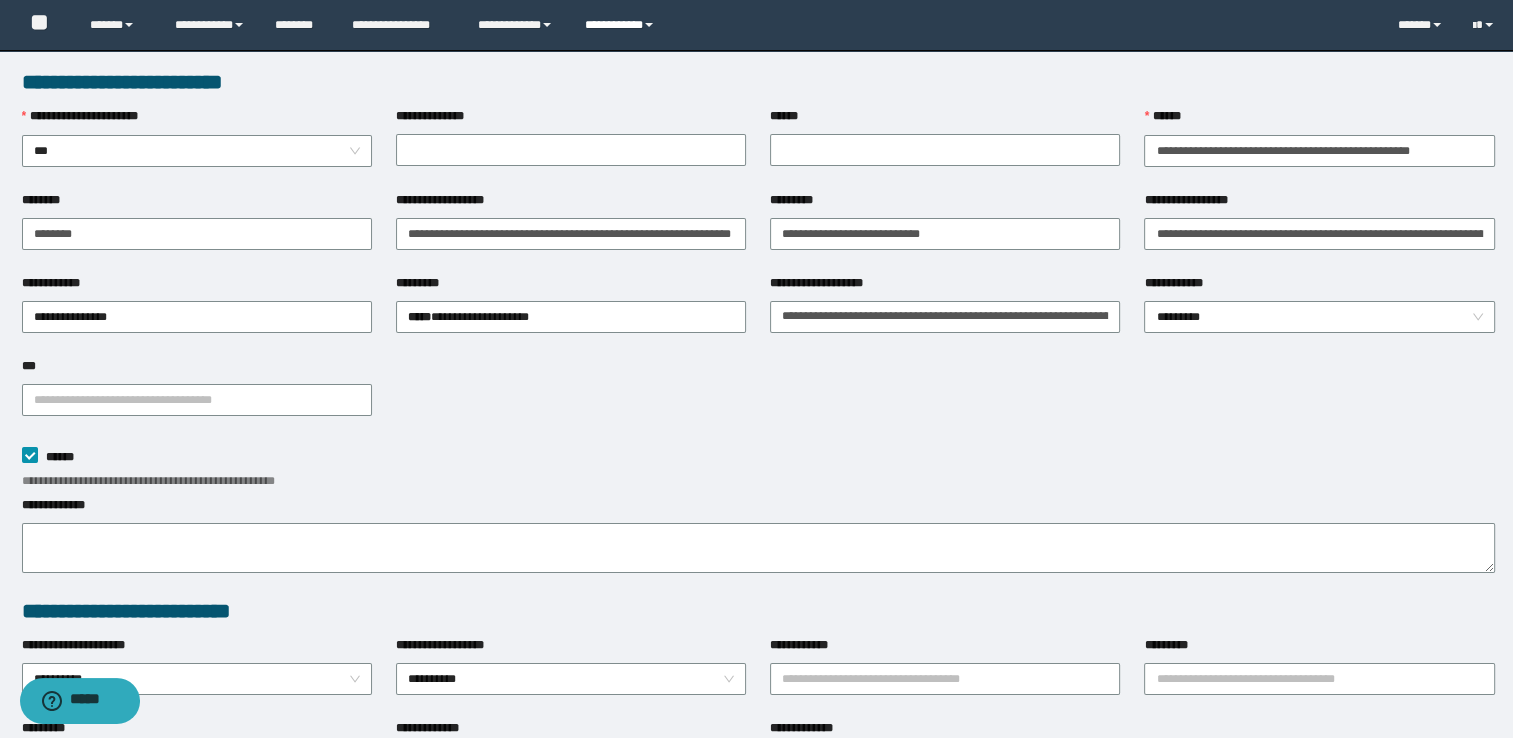 scroll, scrollTop: 0, scrollLeft: 0, axis: both 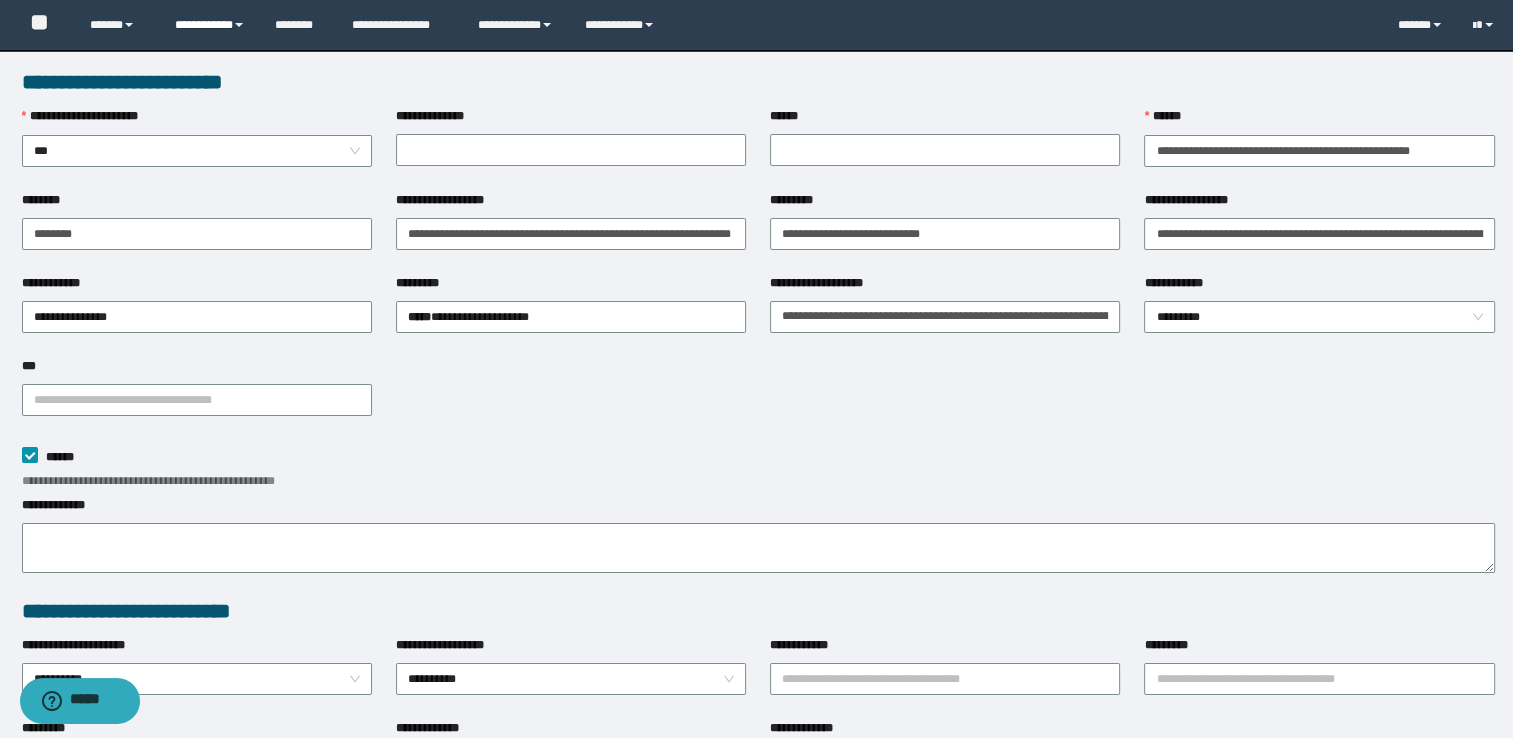 click on "**********" at bounding box center (210, 25) 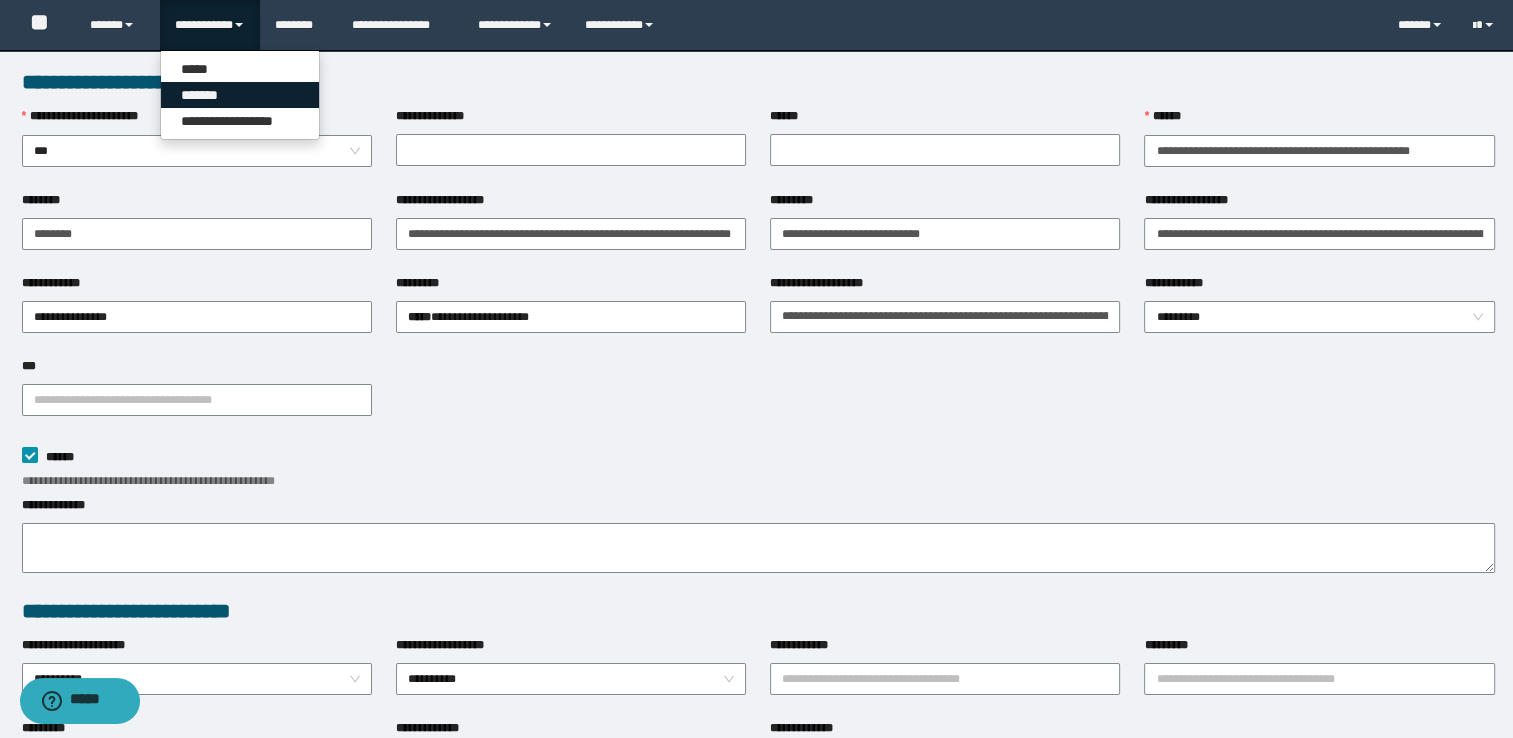 click on "*******" at bounding box center (240, 95) 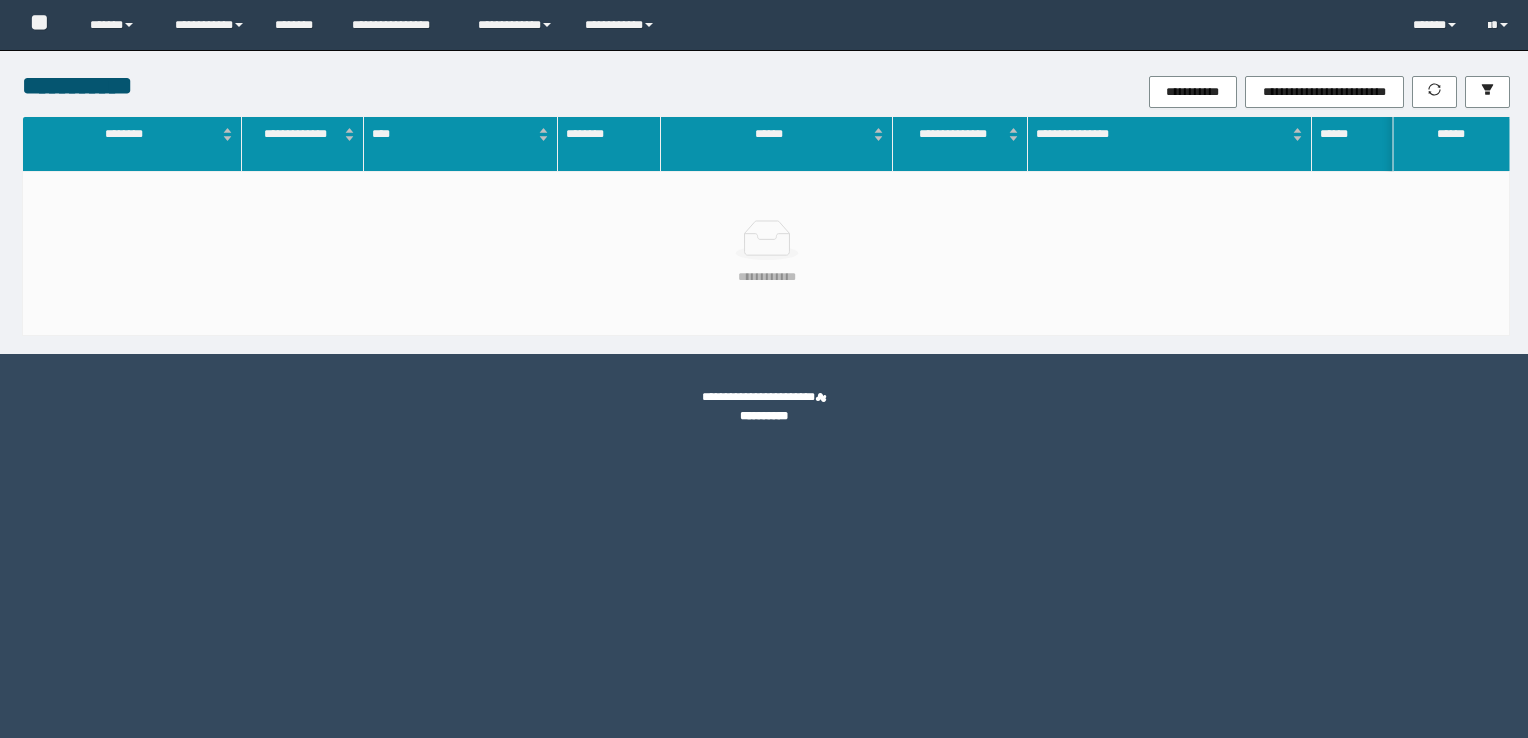 scroll, scrollTop: 0, scrollLeft: 0, axis: both 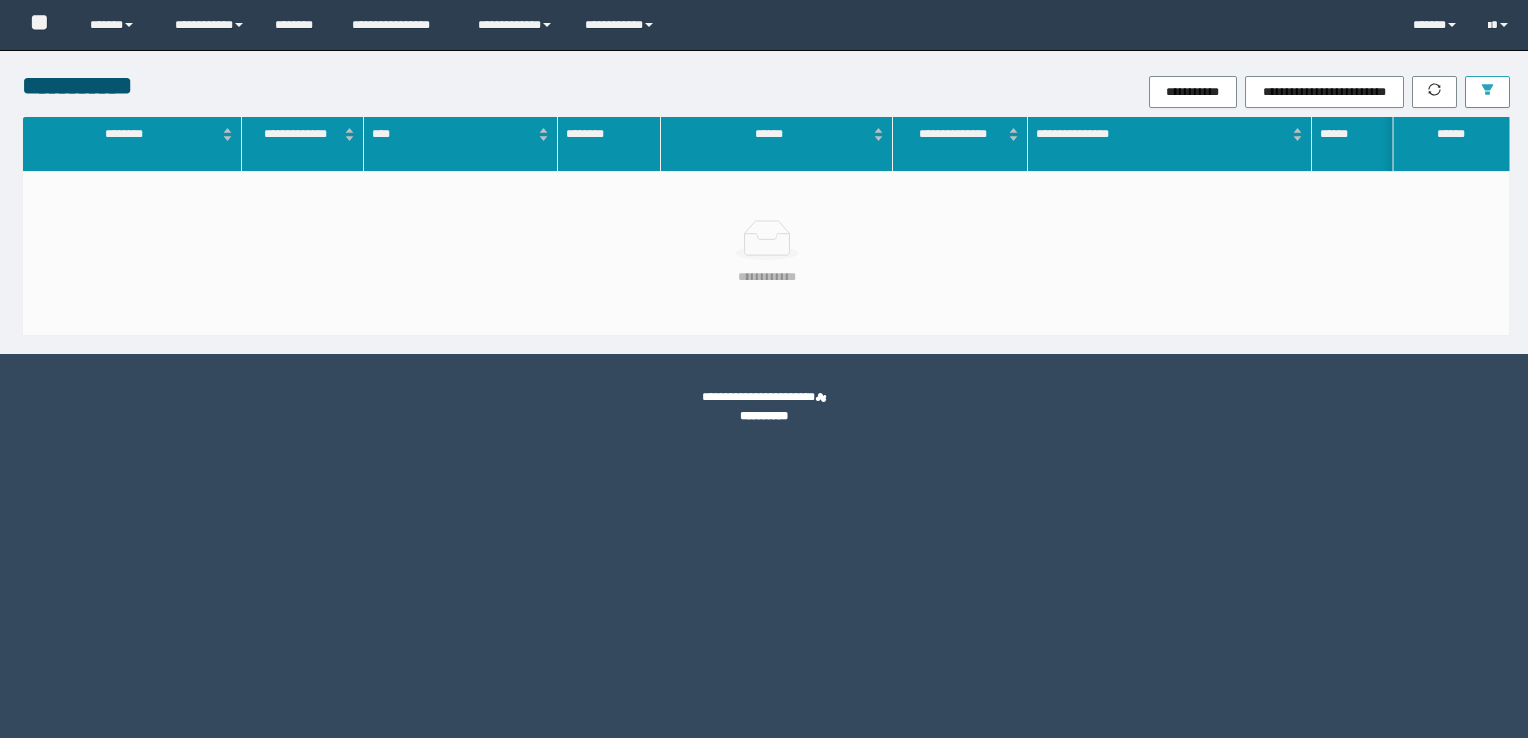 click at bounding box center [1487, 92] 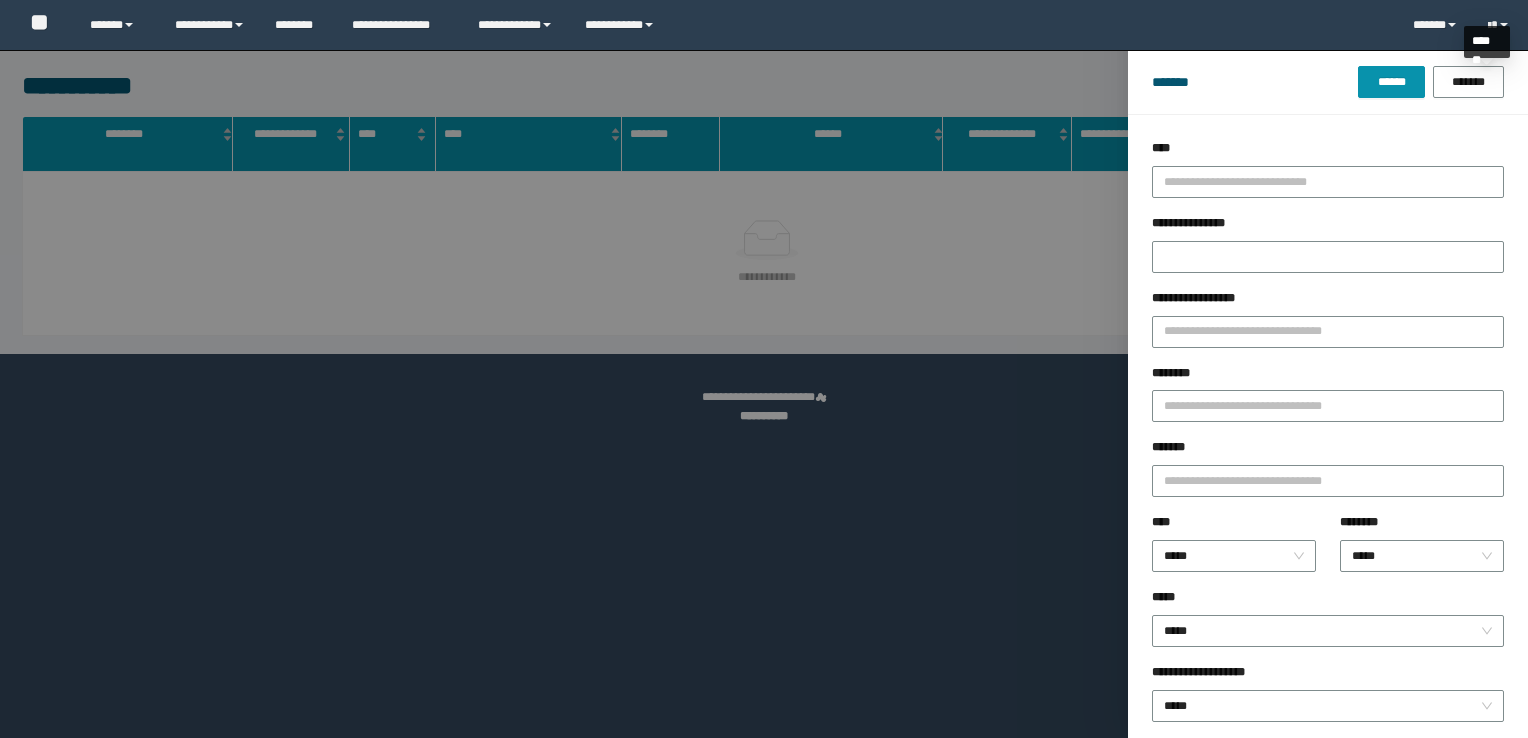 scroll, scrollTop: 0, scrollLeft: 0, axis: both 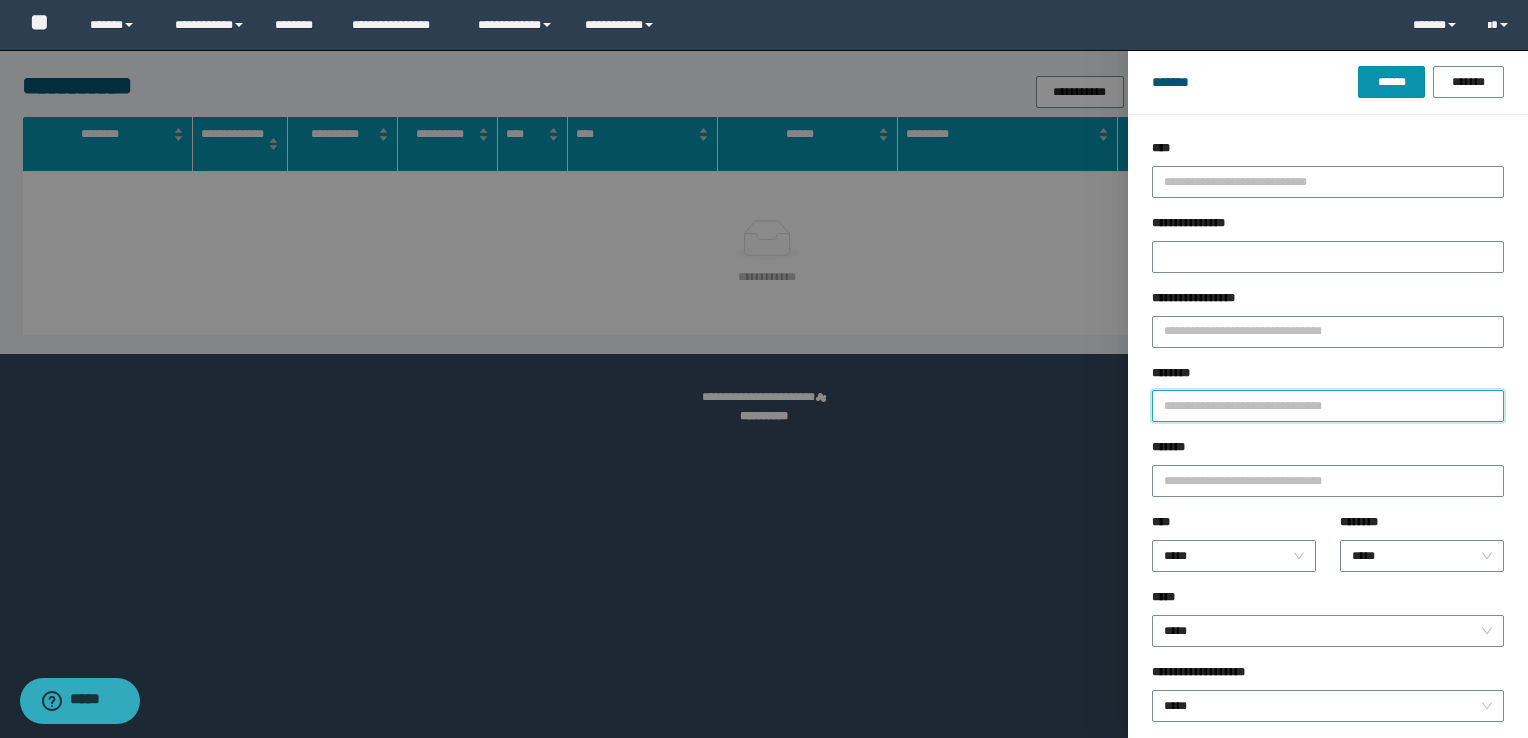 click on "********" at bounding box center (1328, 406) 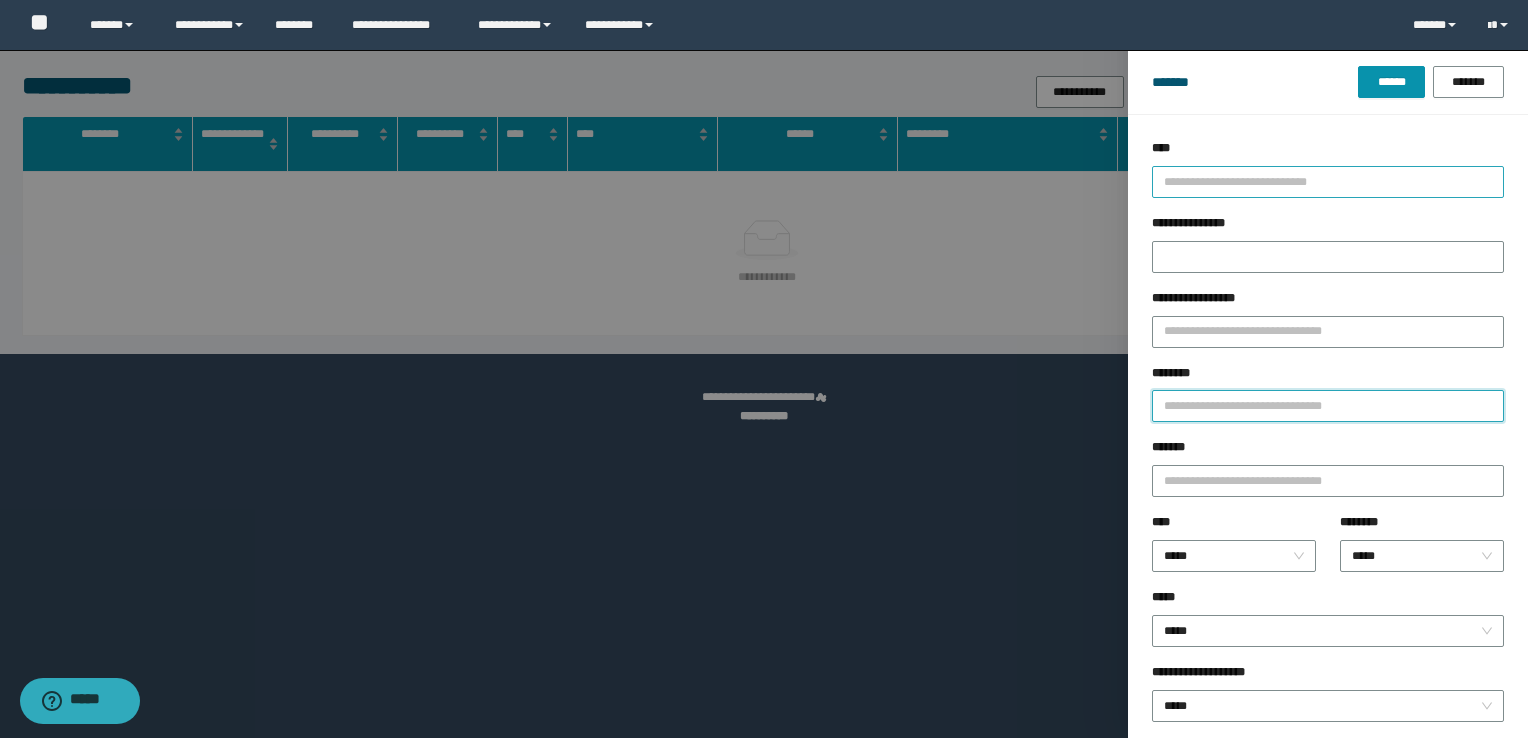 paste on "********" 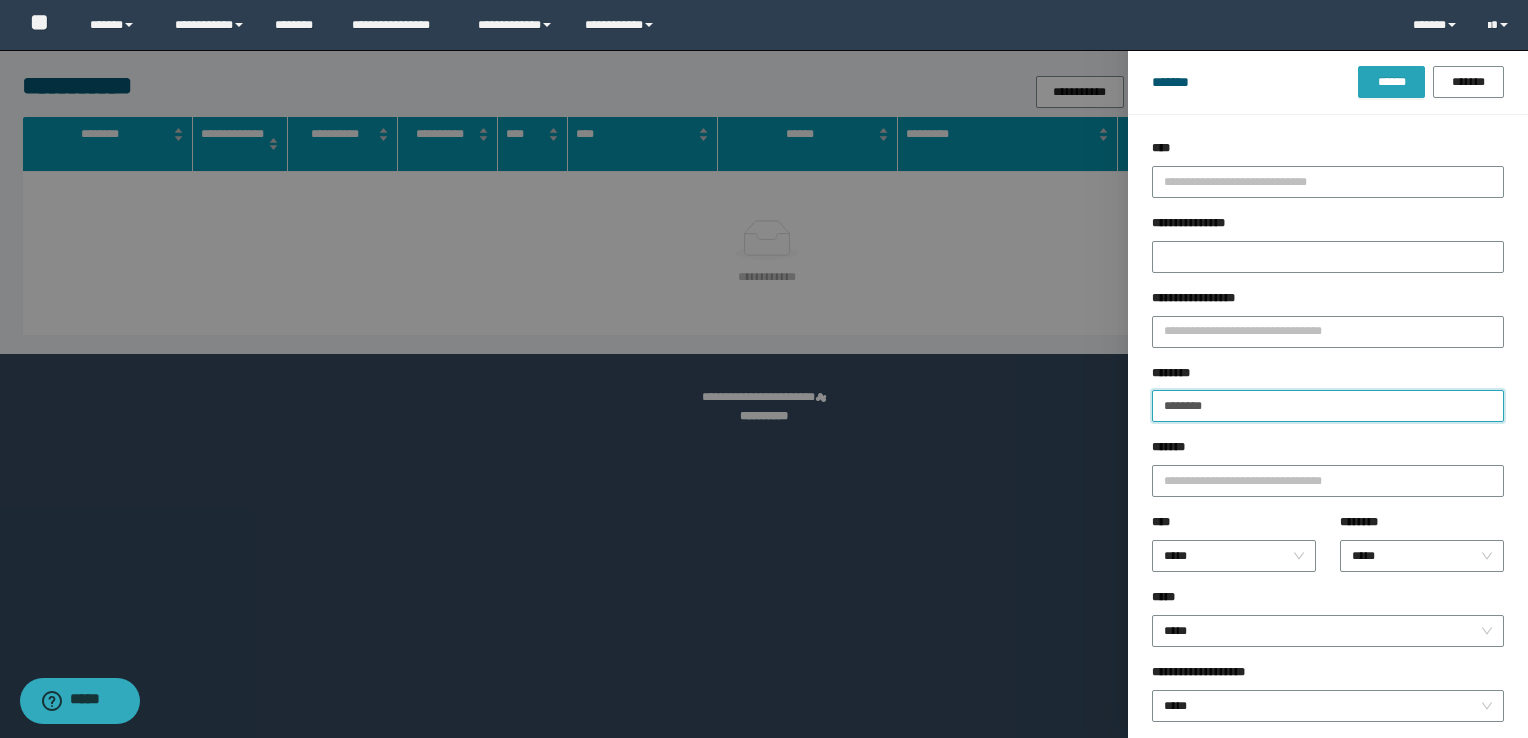 type on "********" 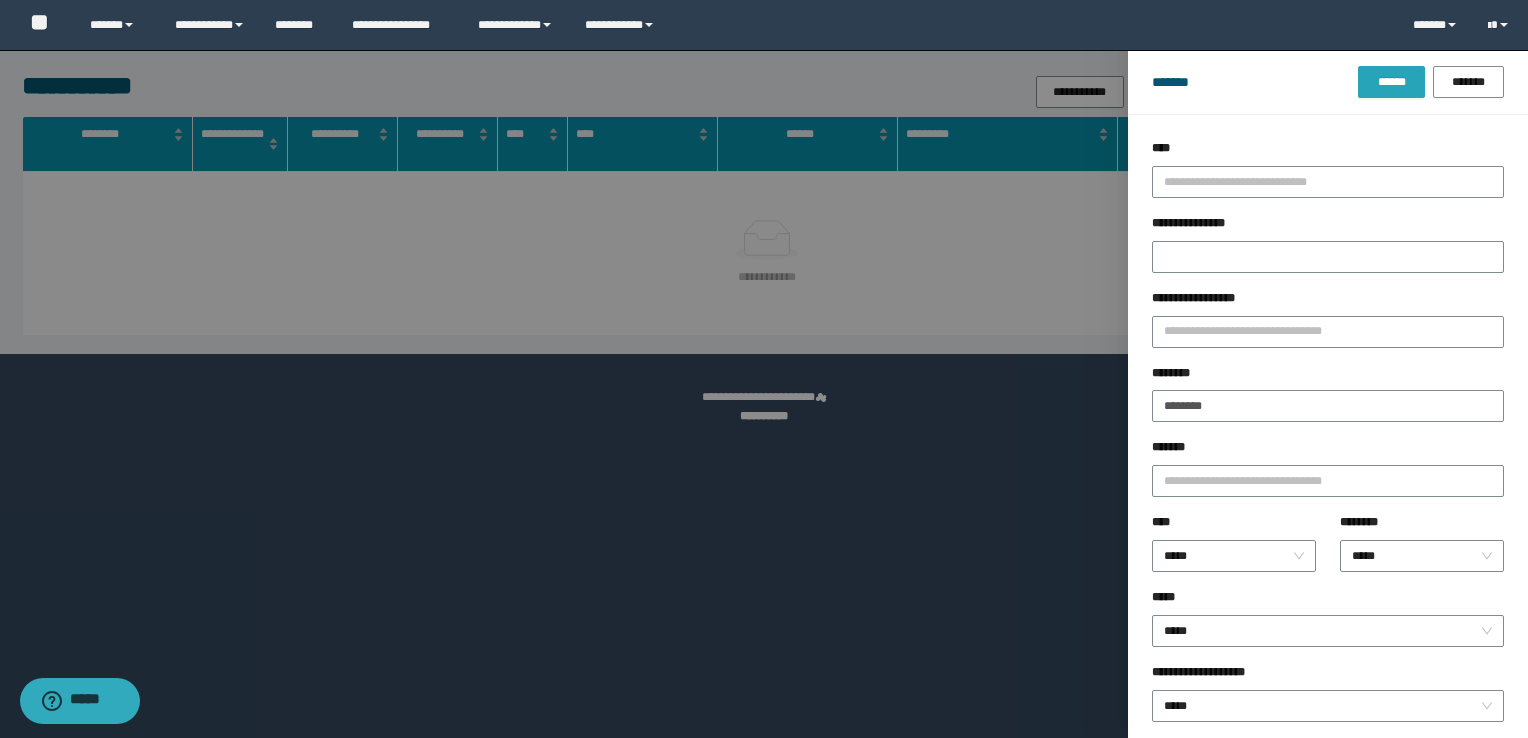 click on "******" at bounding box center (1391, 82) 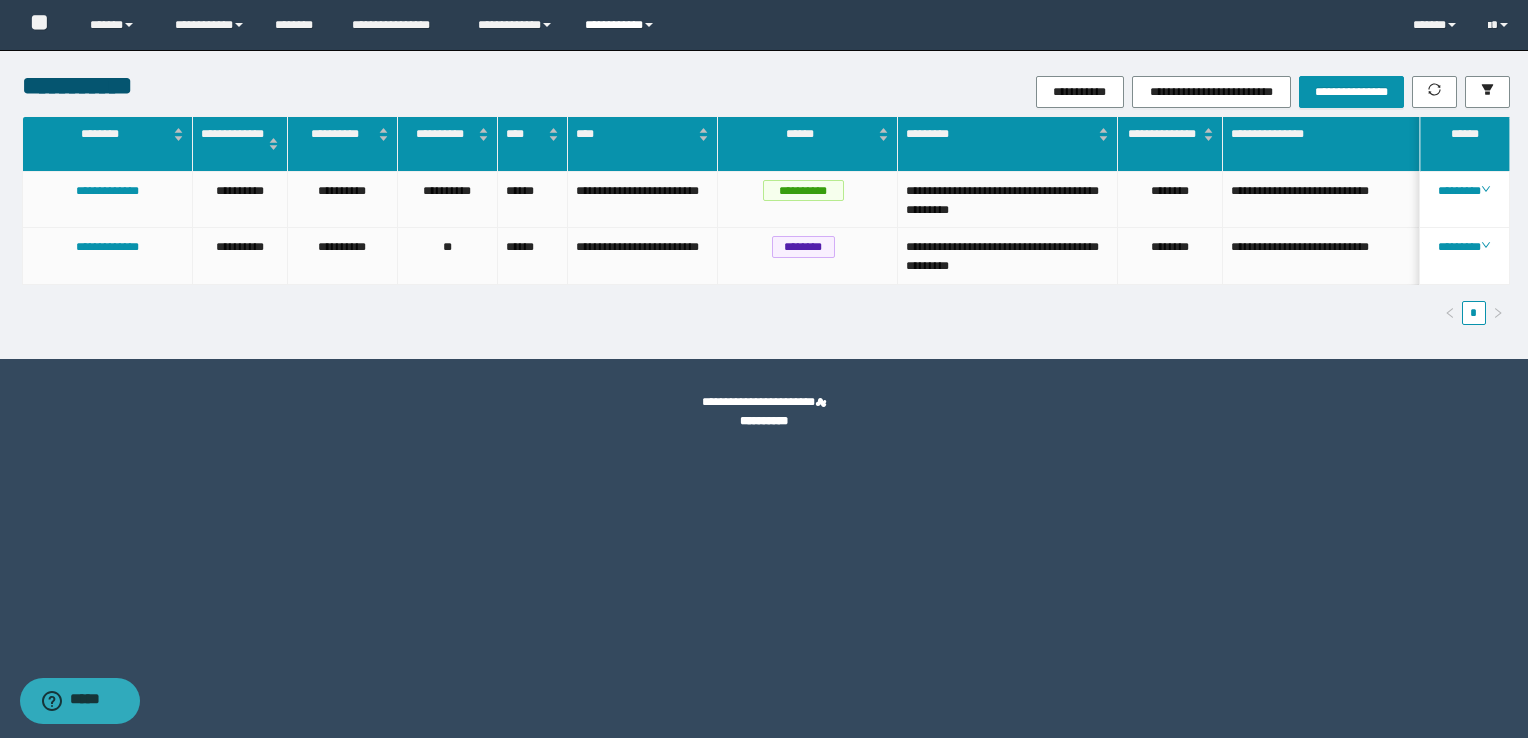 click on "**********" at bounding box center (622, 25) 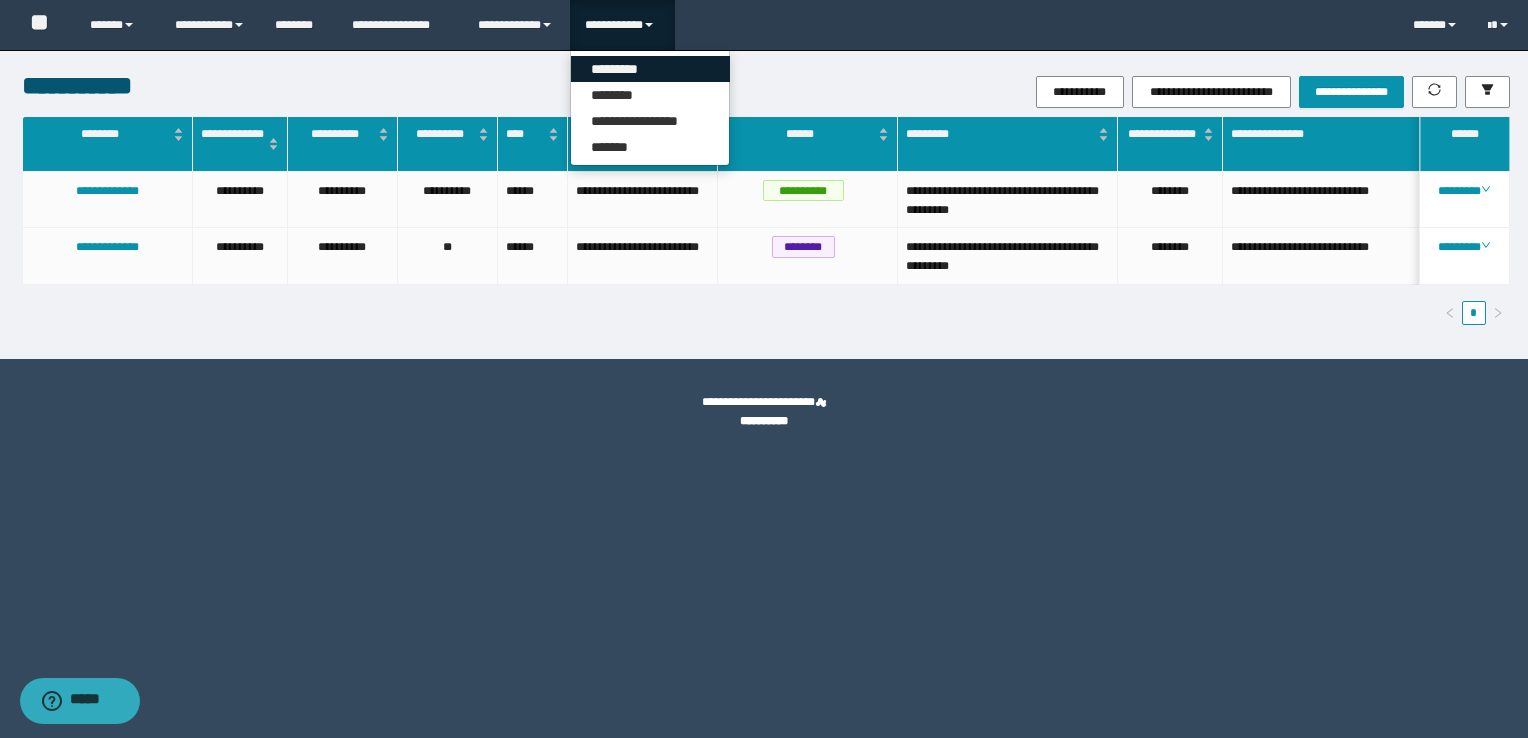 click on "*********" at bounding box center (650, 69) 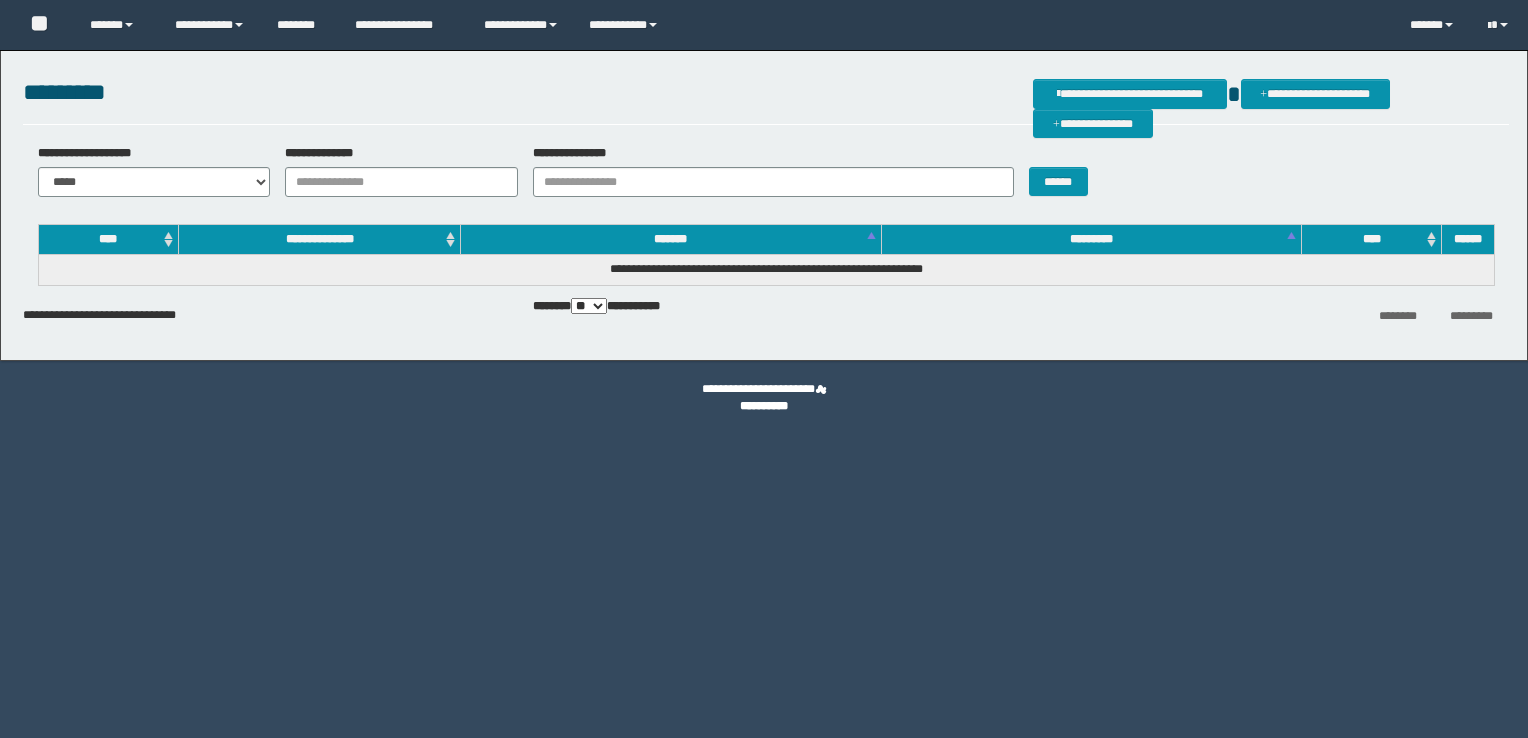 scroll, scrollTop: 0, scrollLeft: 0, axis: both 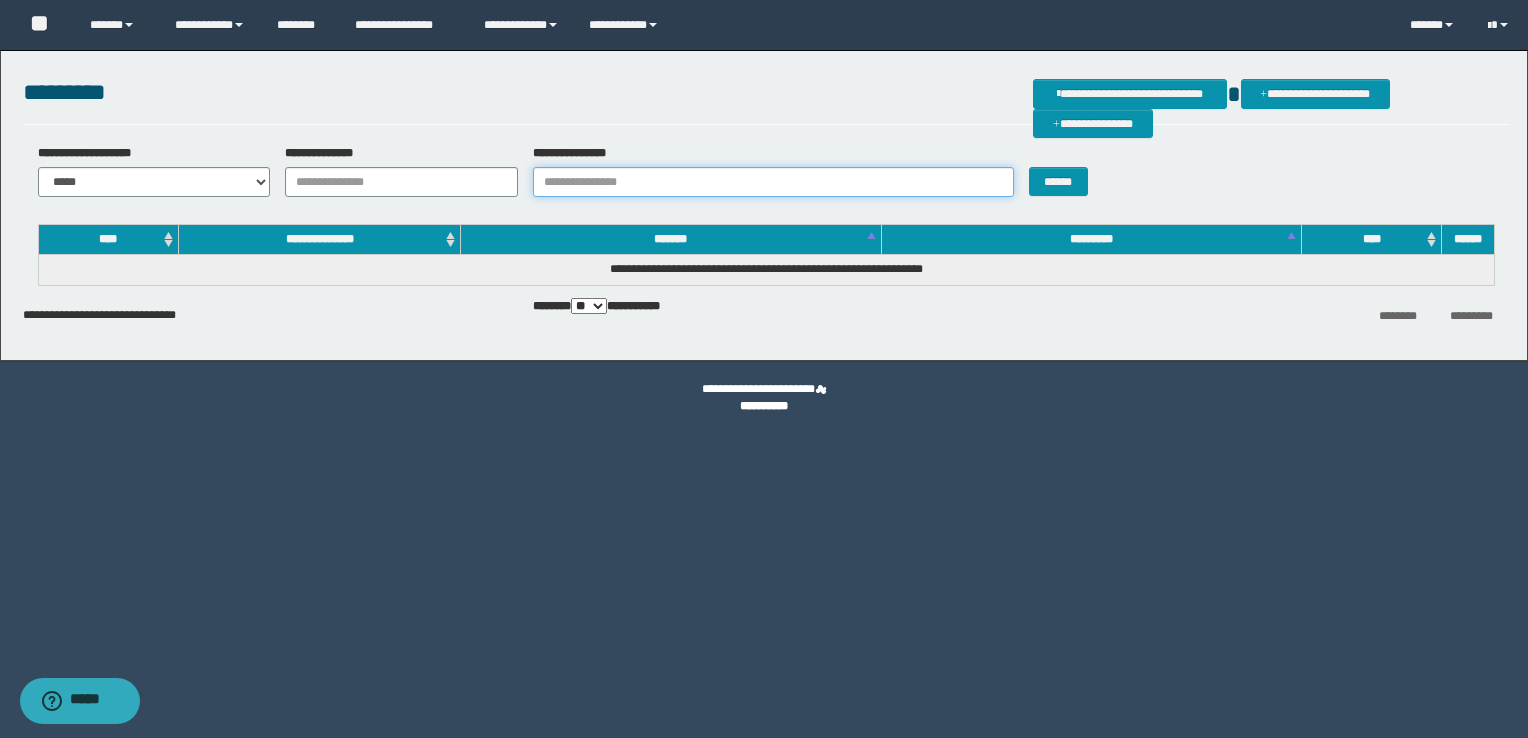 click on "**********" at bounding box center [773, 182] 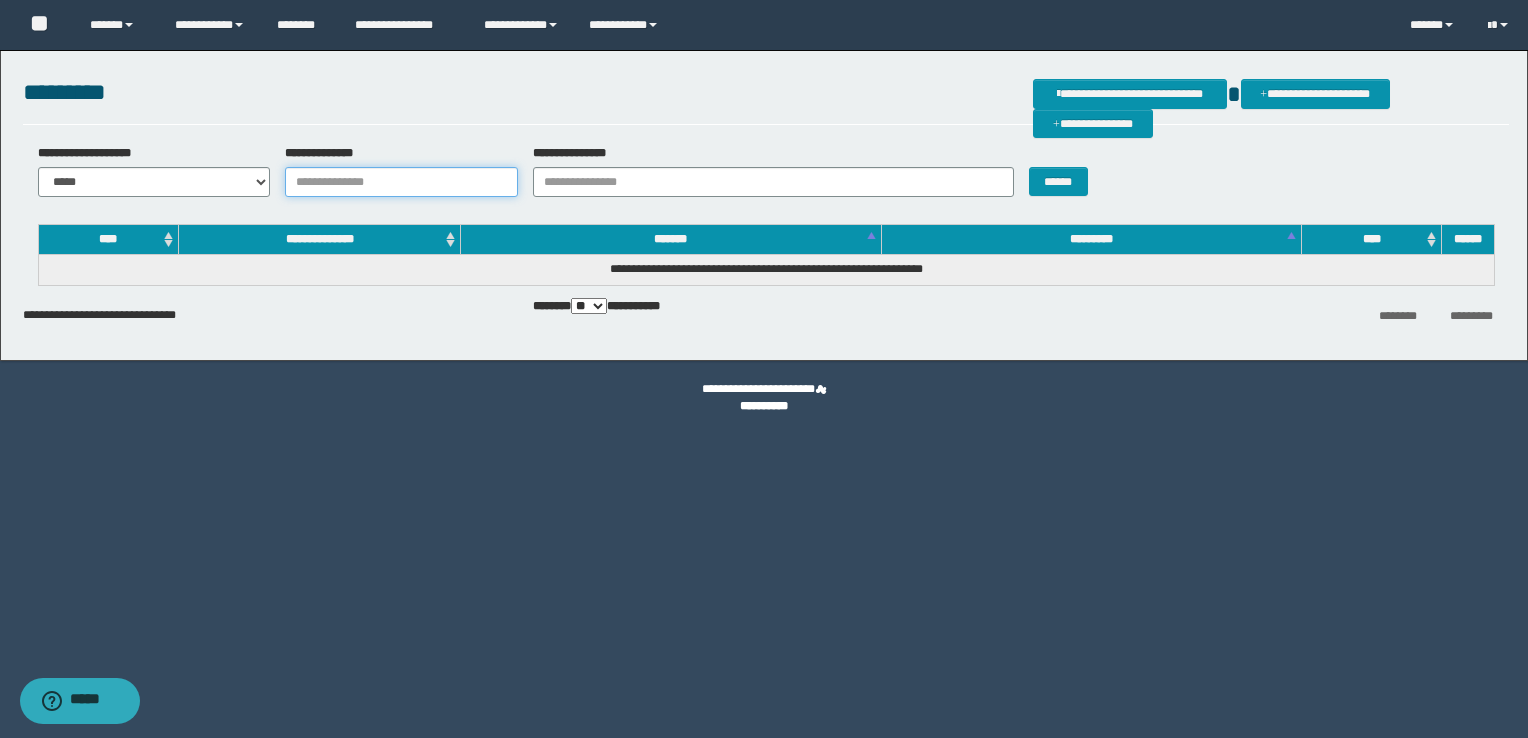 click on "**********" at bounding box center [401, 182] 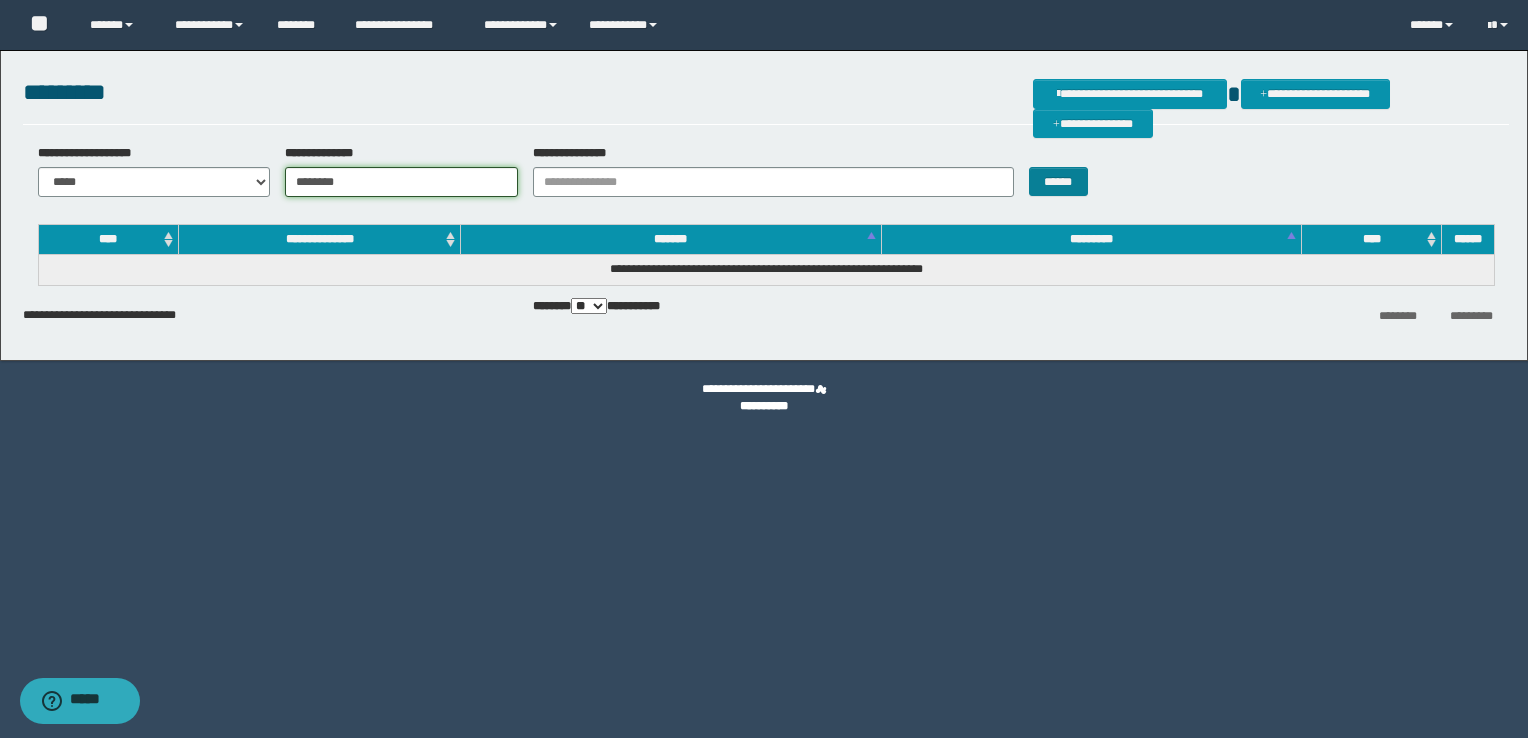 type on "********" 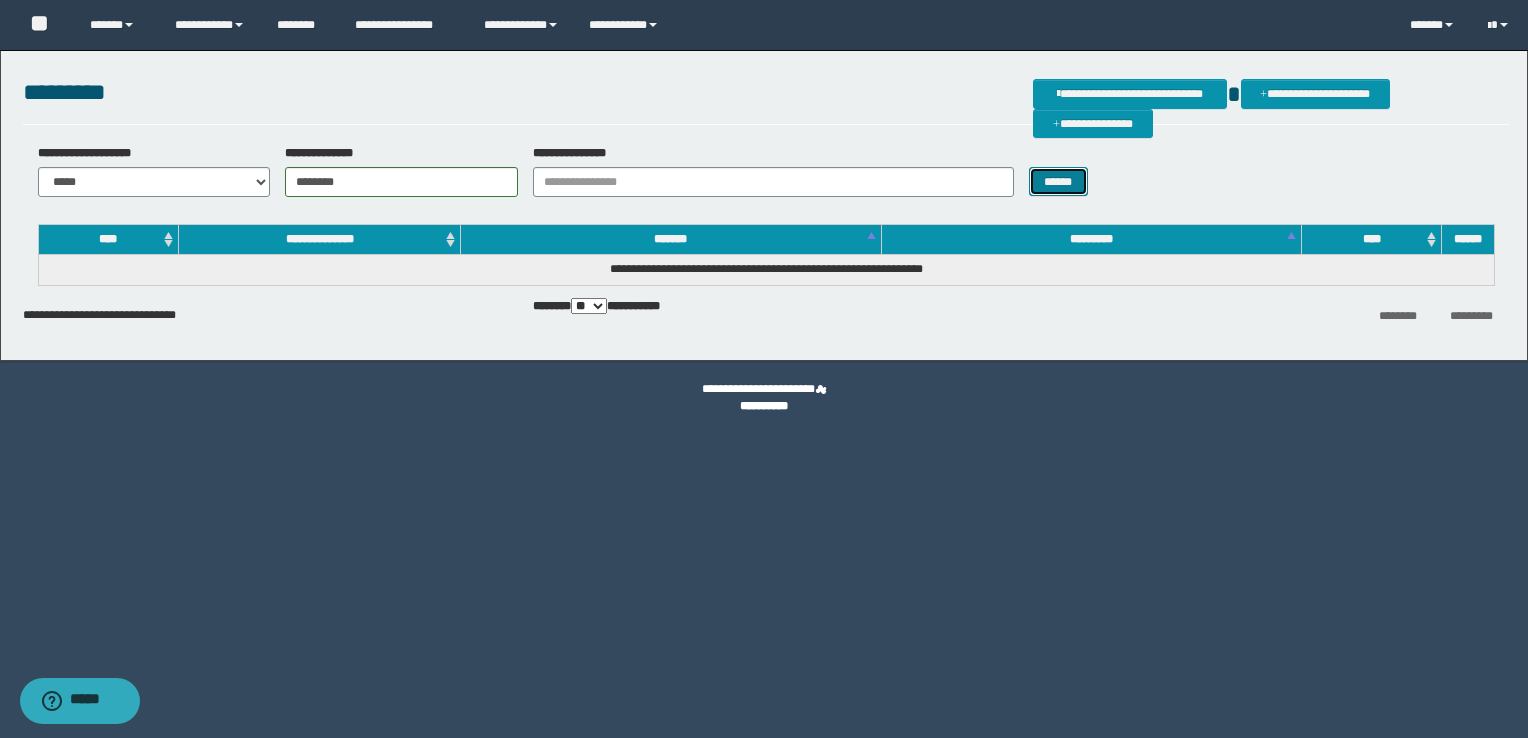 click on "******" at bounding box center (1058, 182) 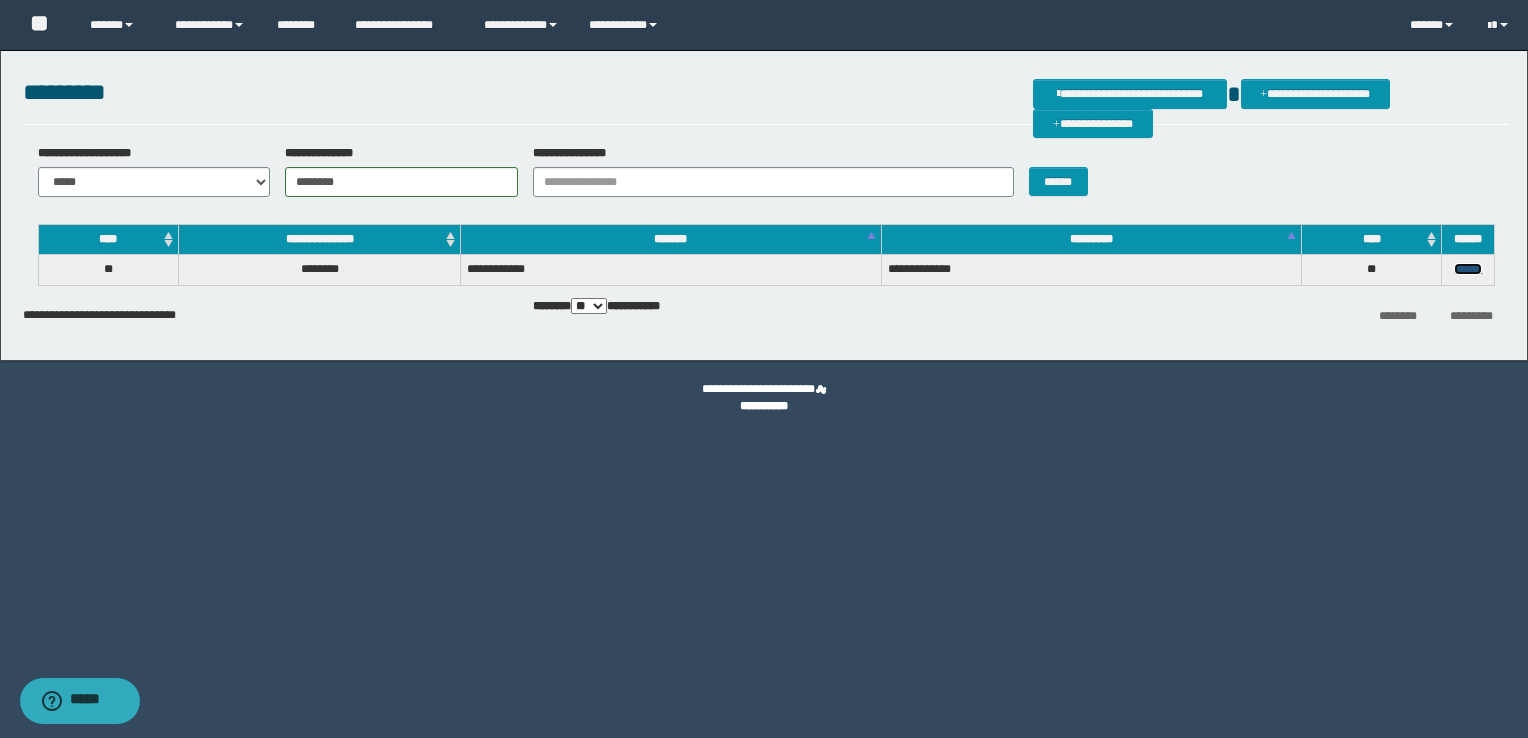 click on "******" at bounding box center [1468, 269] 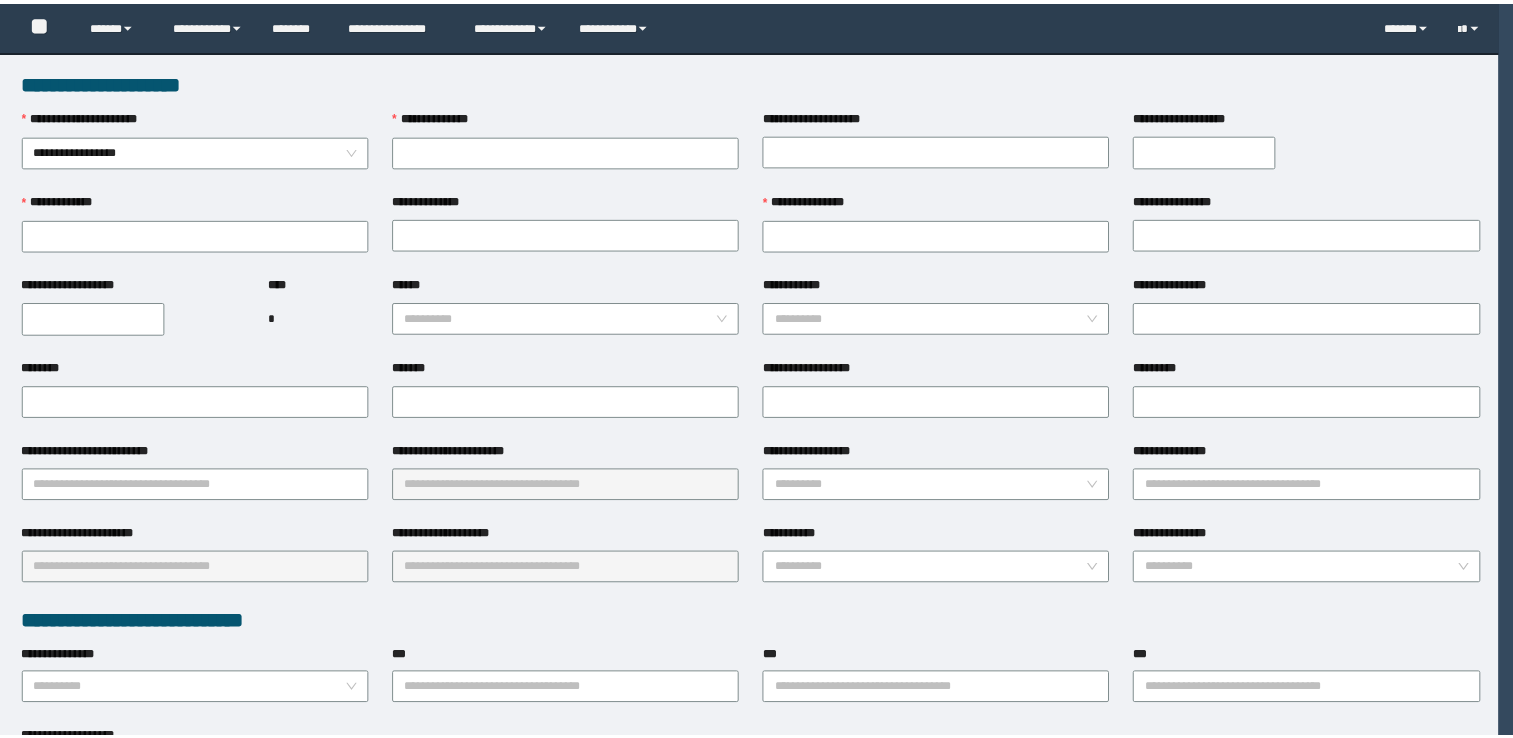 scroll, scrollTop: 0, scrollLeft: 0, axis: both 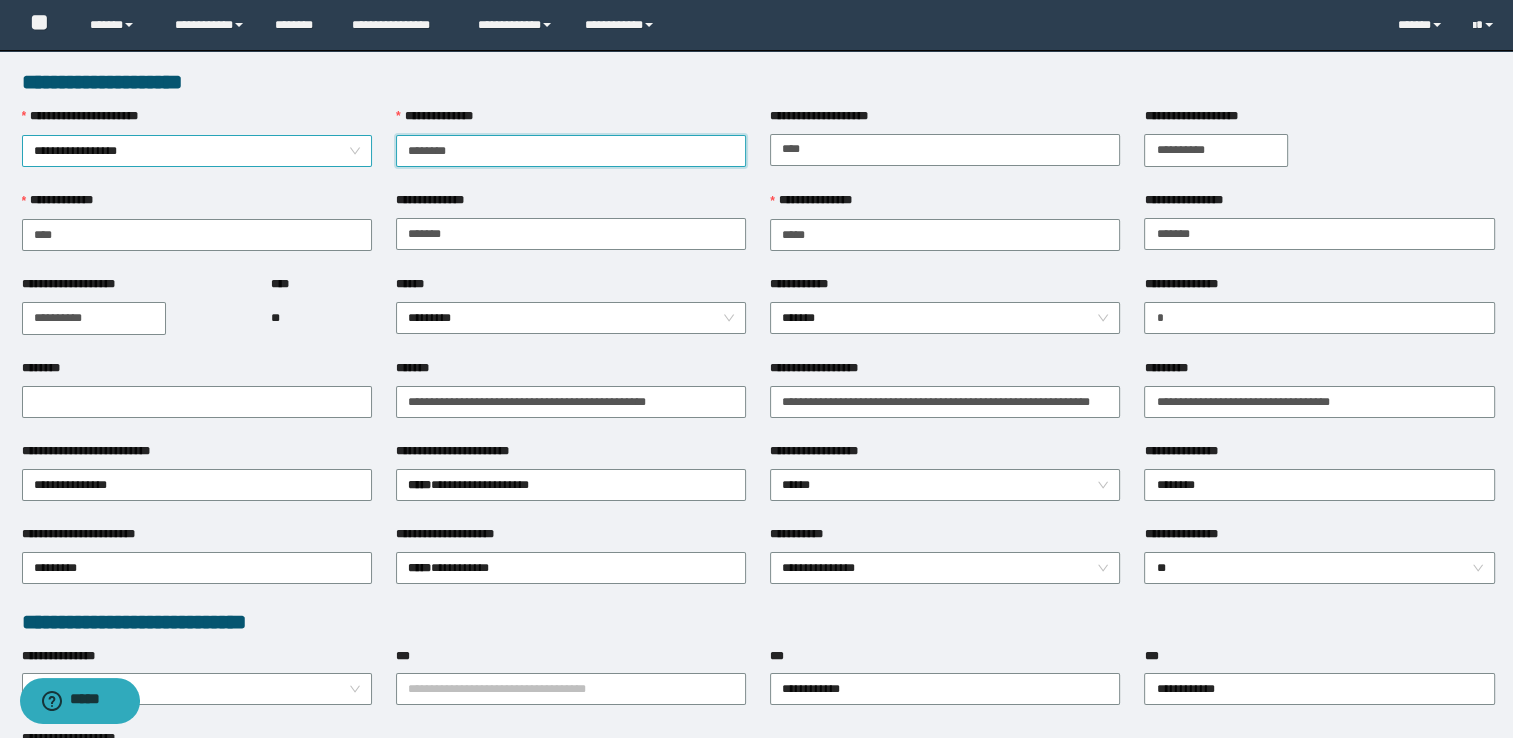 drag, startPoint x: 516, startPoint y: 151, endPoint x: 331, endPoint y: 146, distance: 185.06755 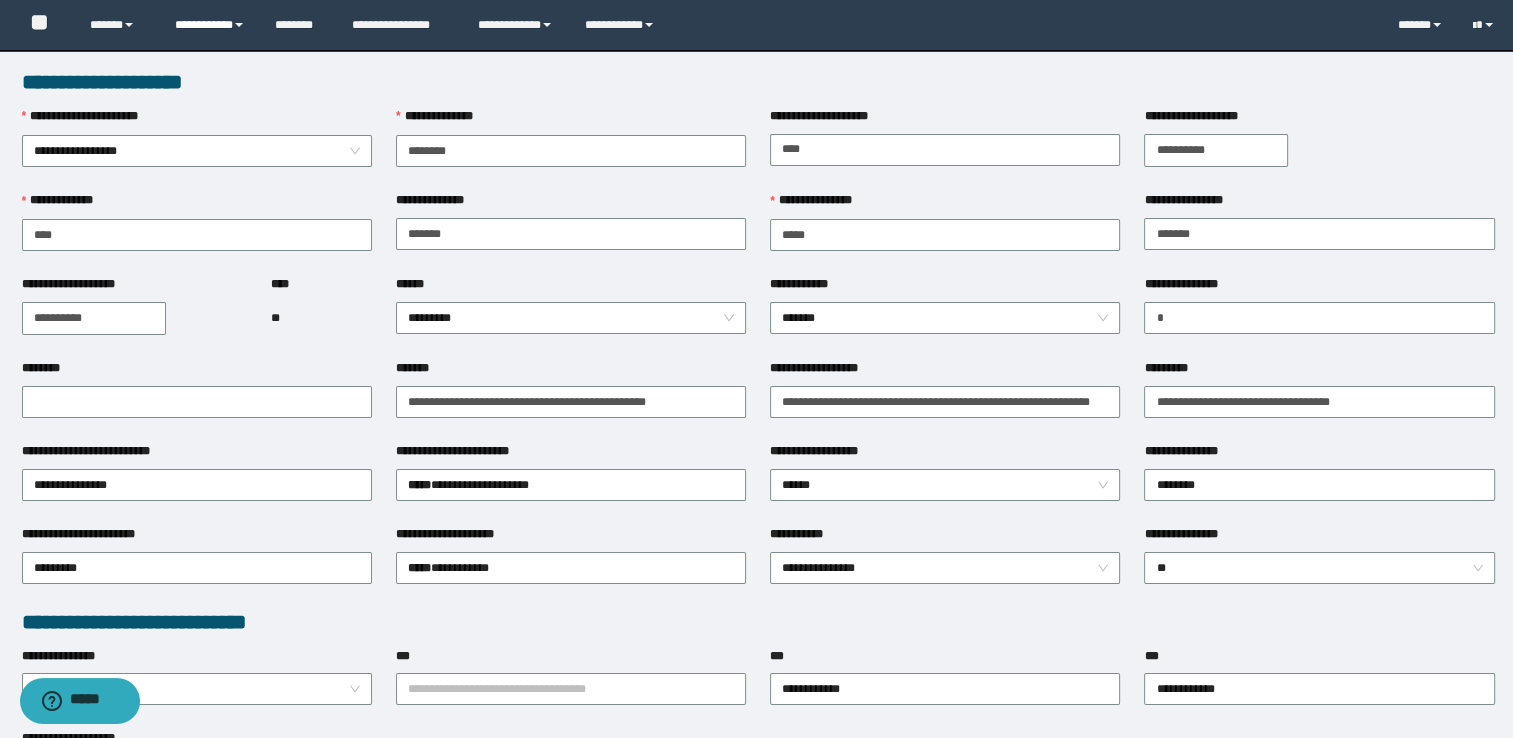 click on "**********" at bounding box center (210, 25) 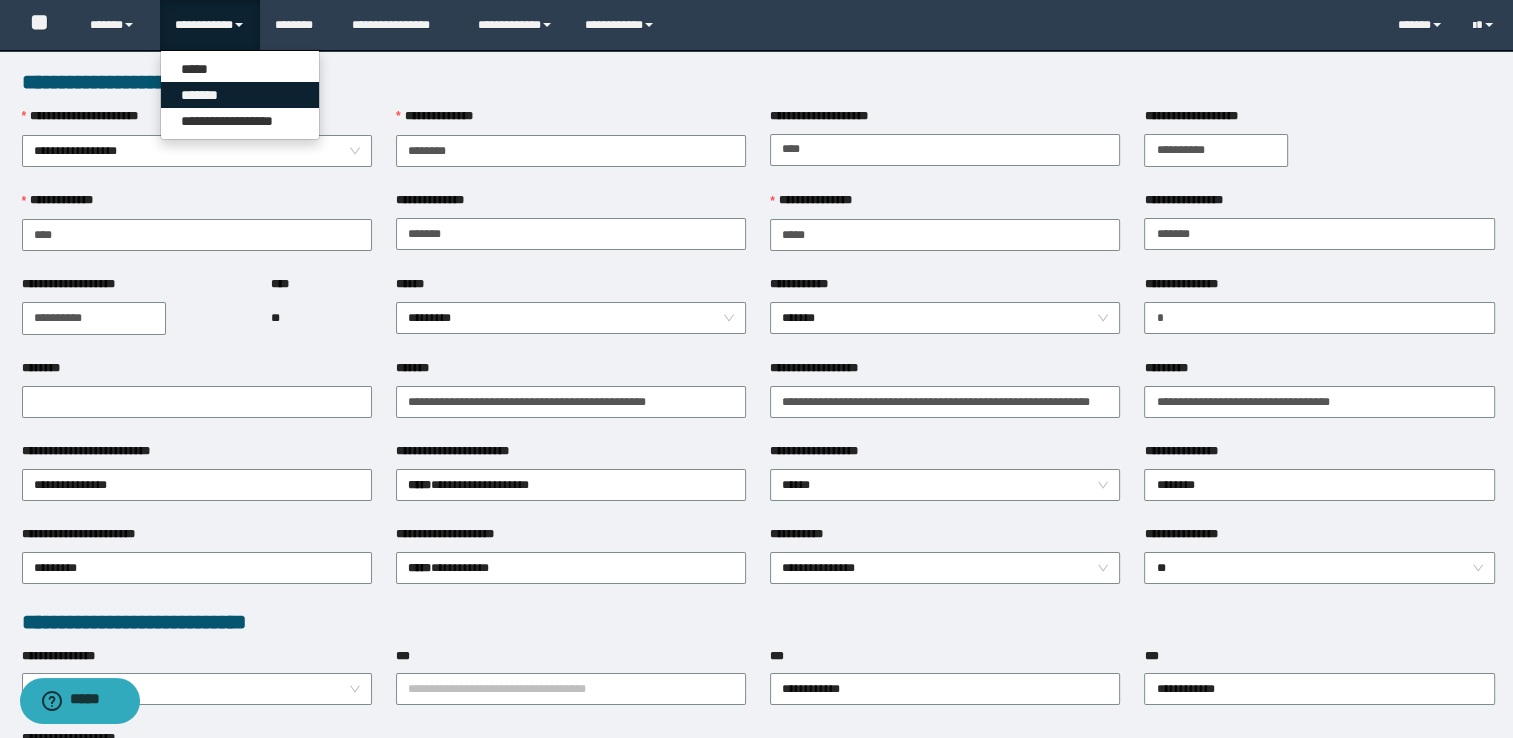 click on "*******" at bounding box center [240, 95] 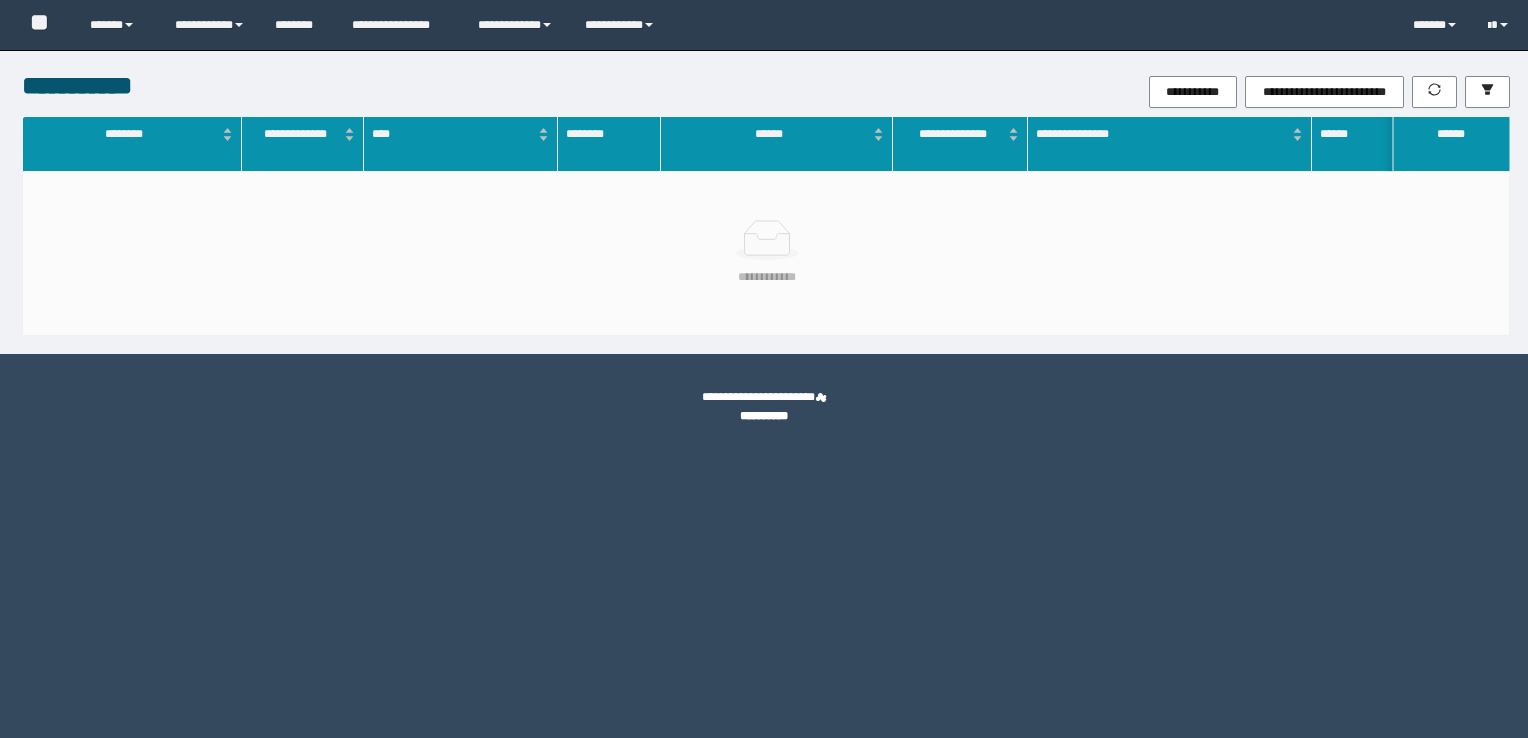 scroll, scrollTop: 0, scrollLeft: 0, axis: both 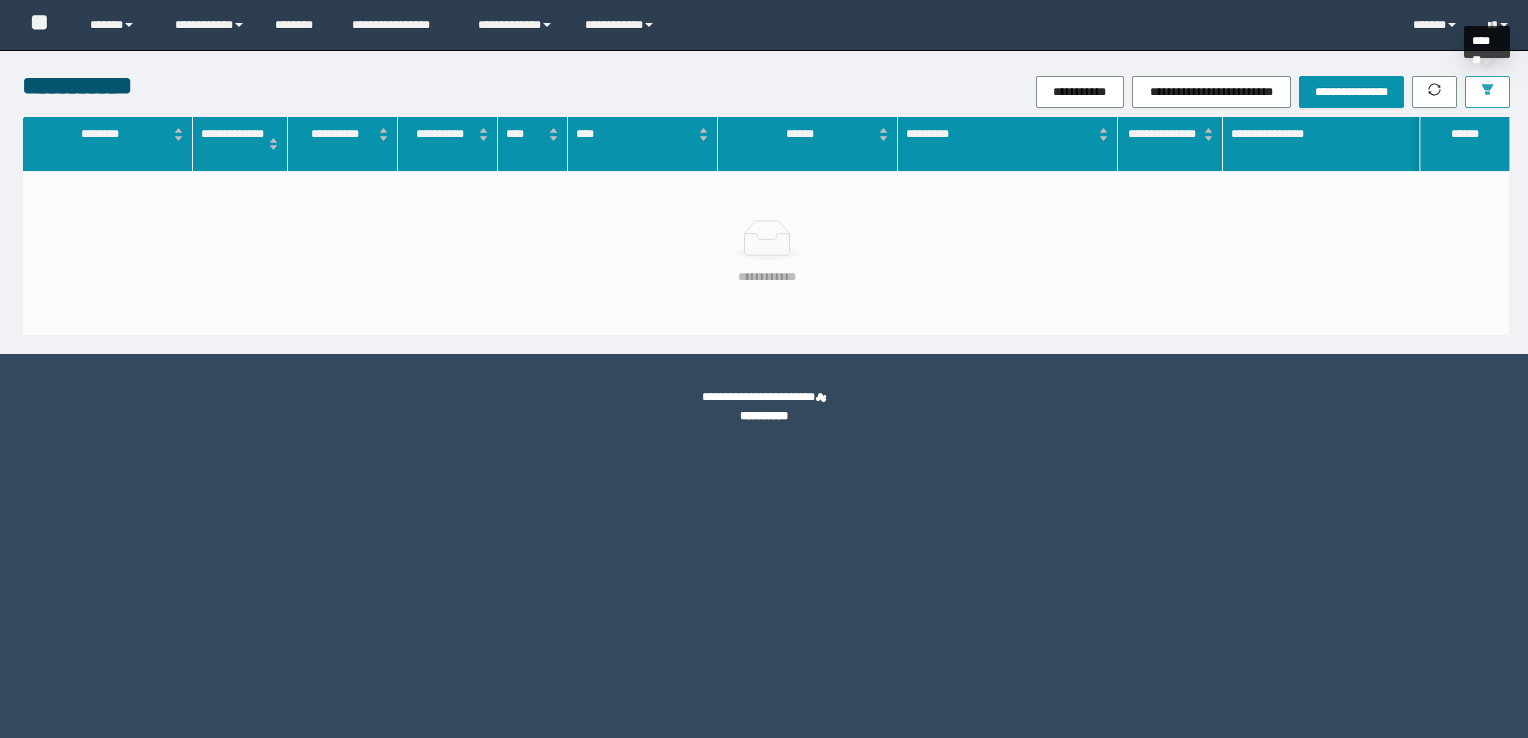 click 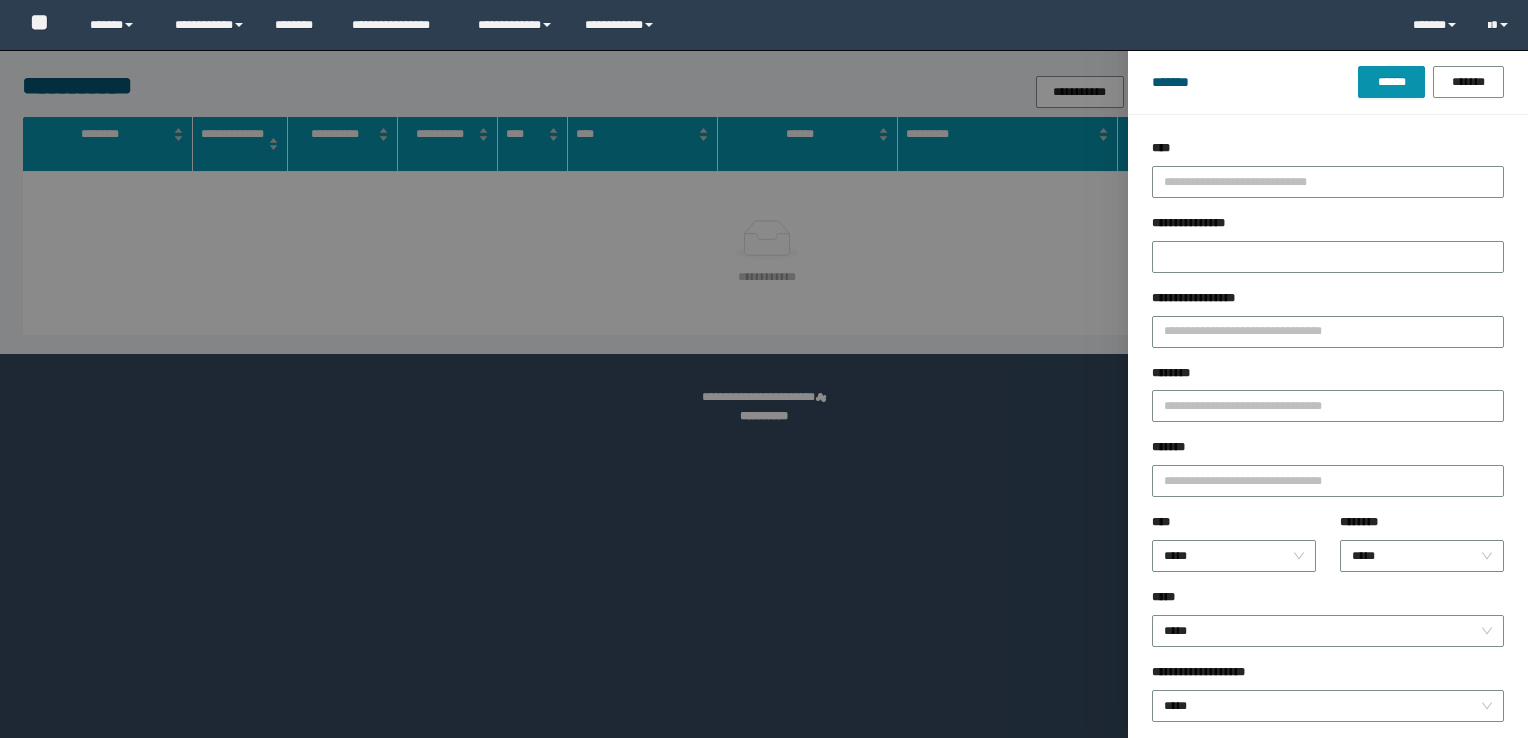 scroll, scrollTop: 0, scrollLeft: 0, axis: both 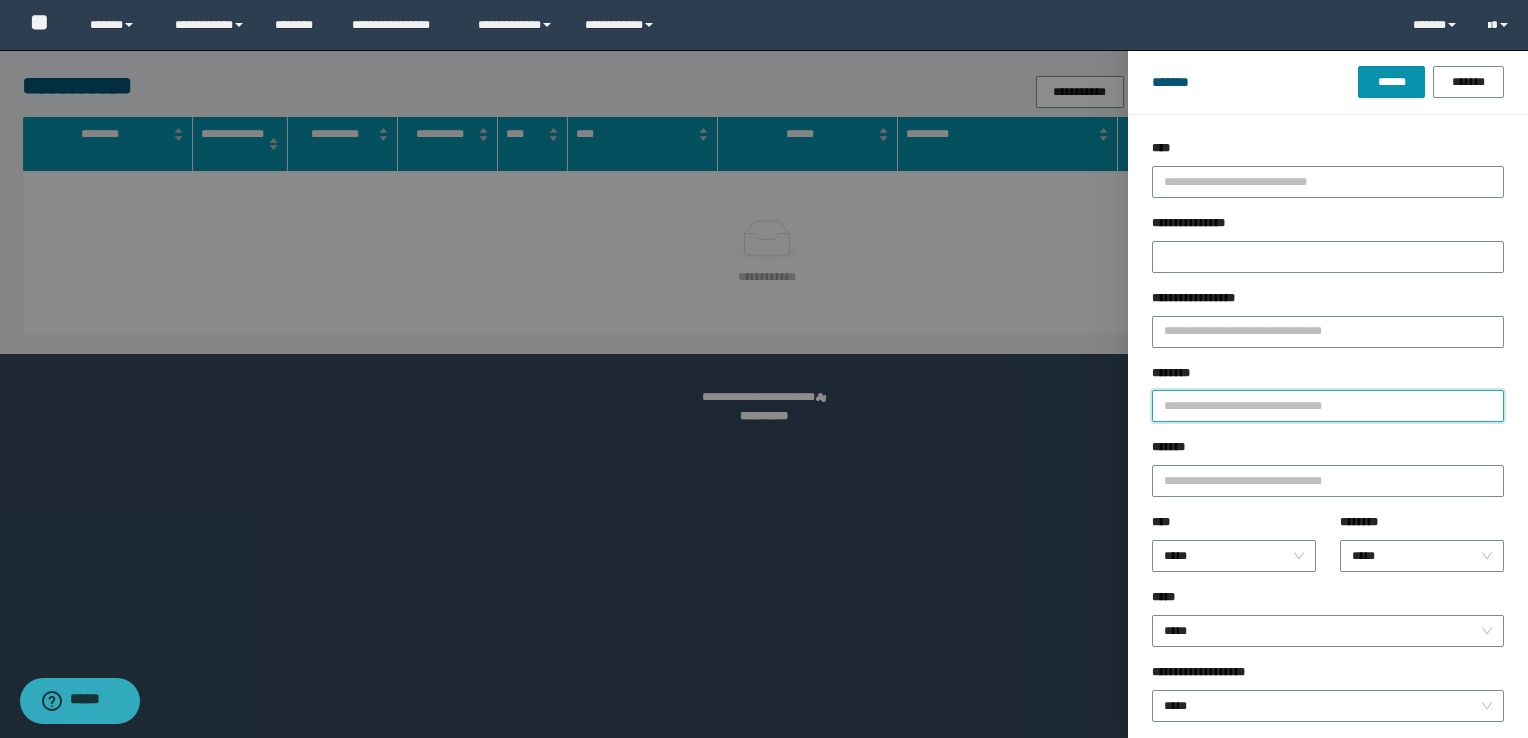 click on "********" at bounding box center (1328, 406) 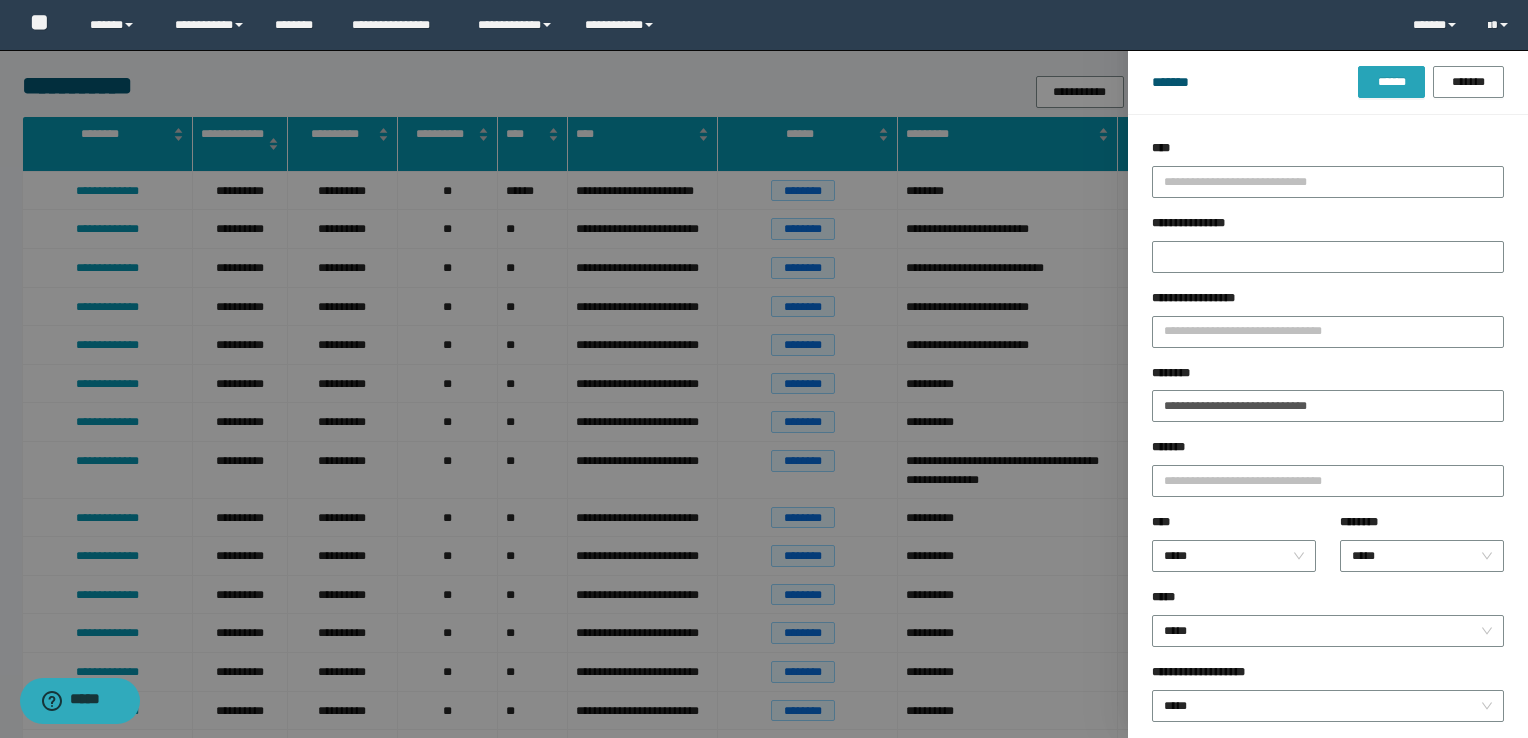 click on "******" at bounding box center [1391, 82] 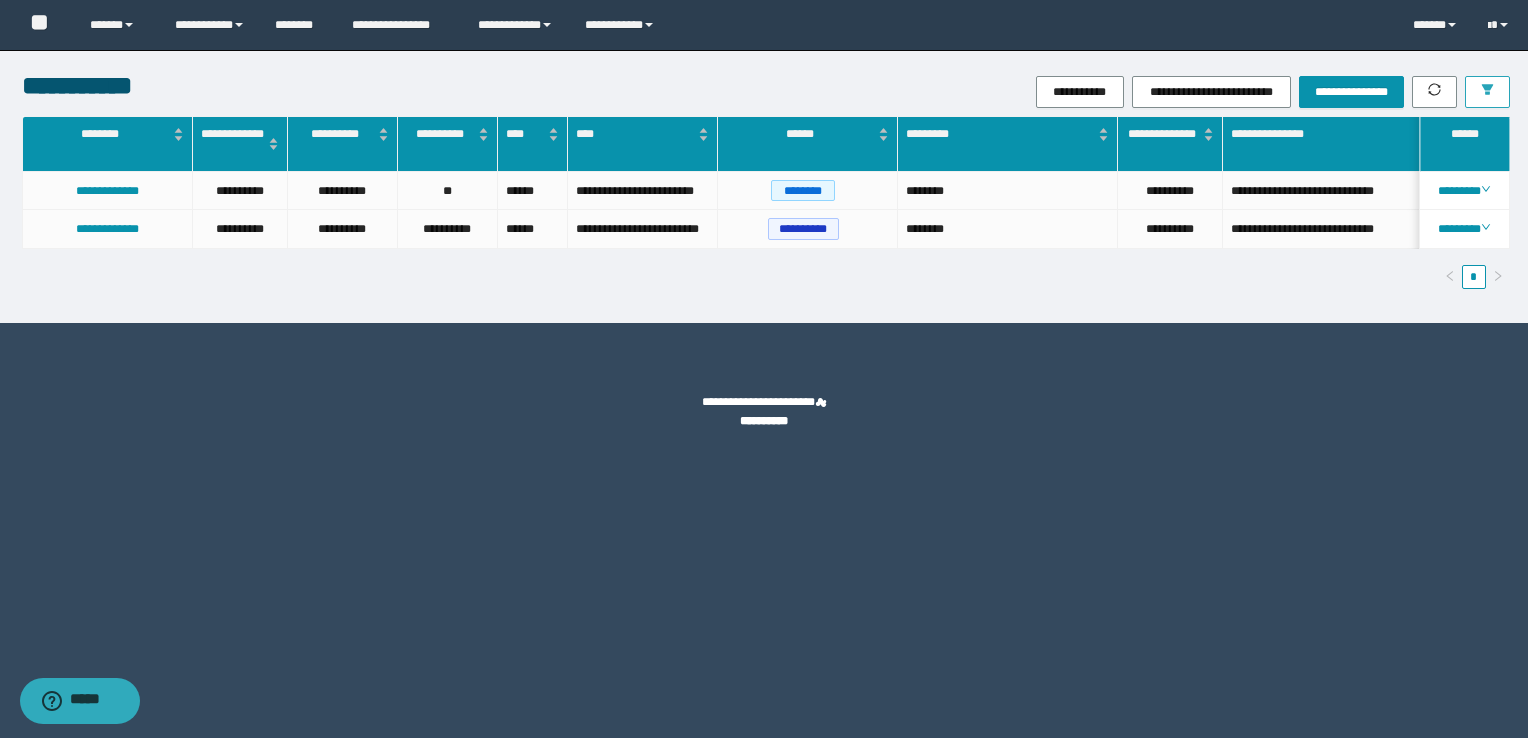 click at bounding box center (1487, 92) 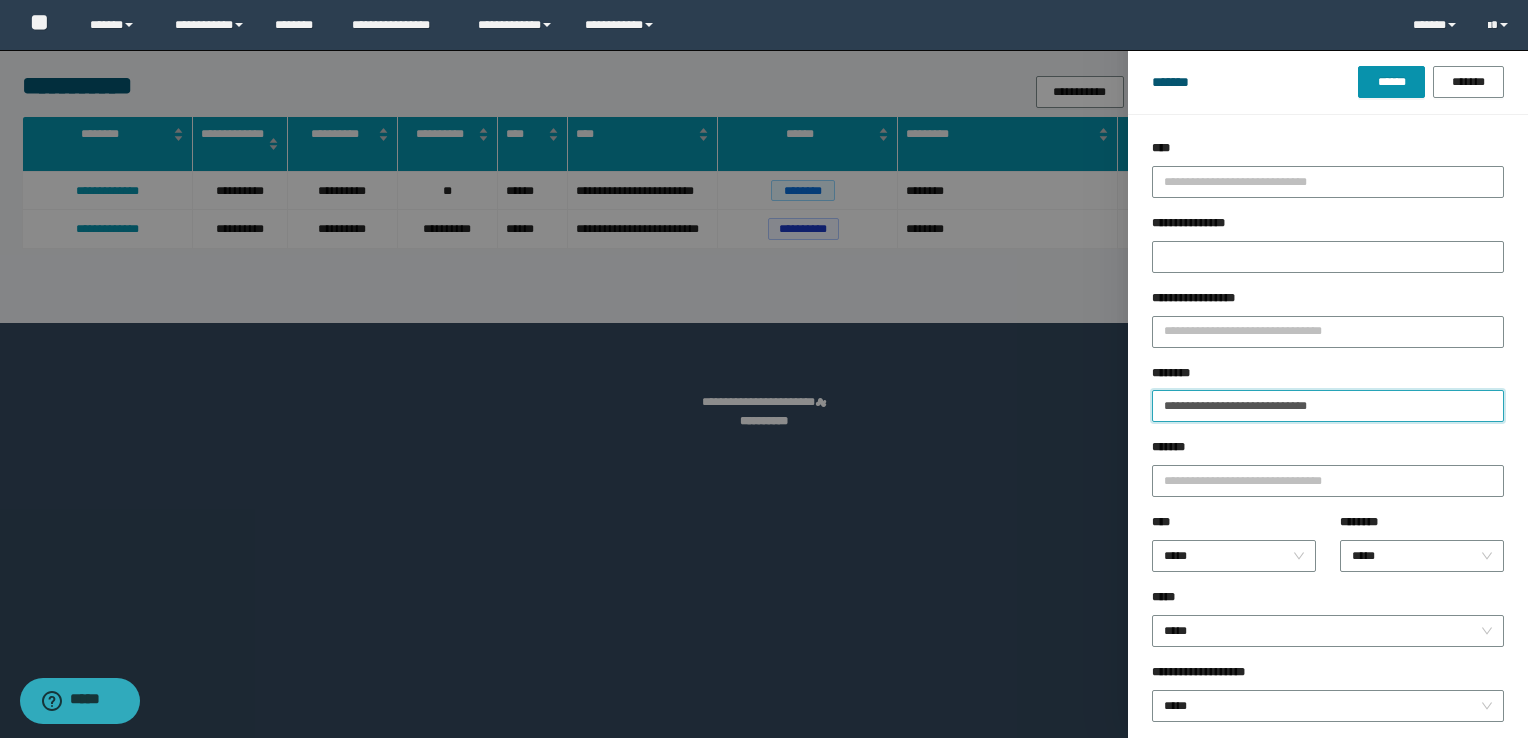 drag, startPoint x: 1372, startPoint y: 413, endPoint x: 743, endPoint y: 407, distance: 629.0286 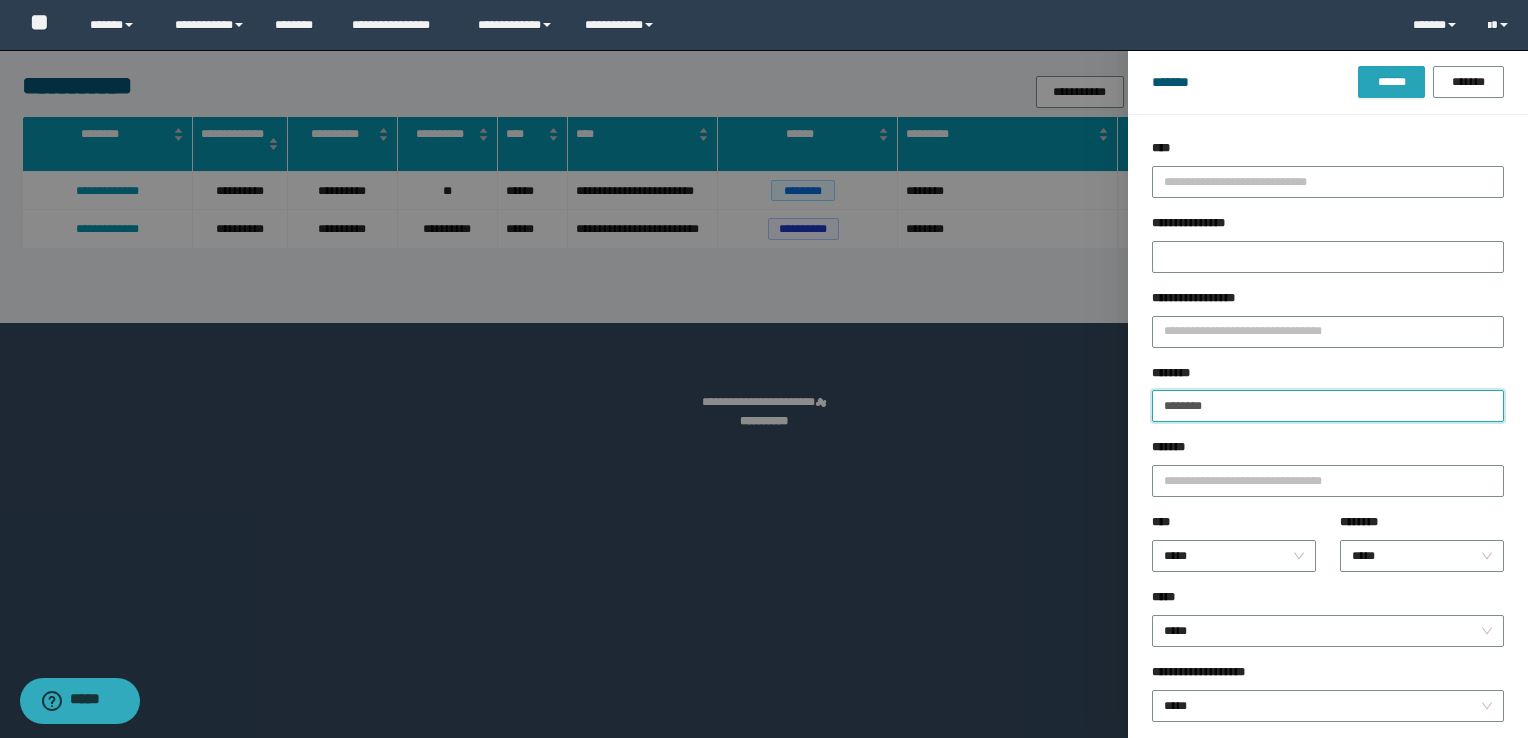 type on "********" 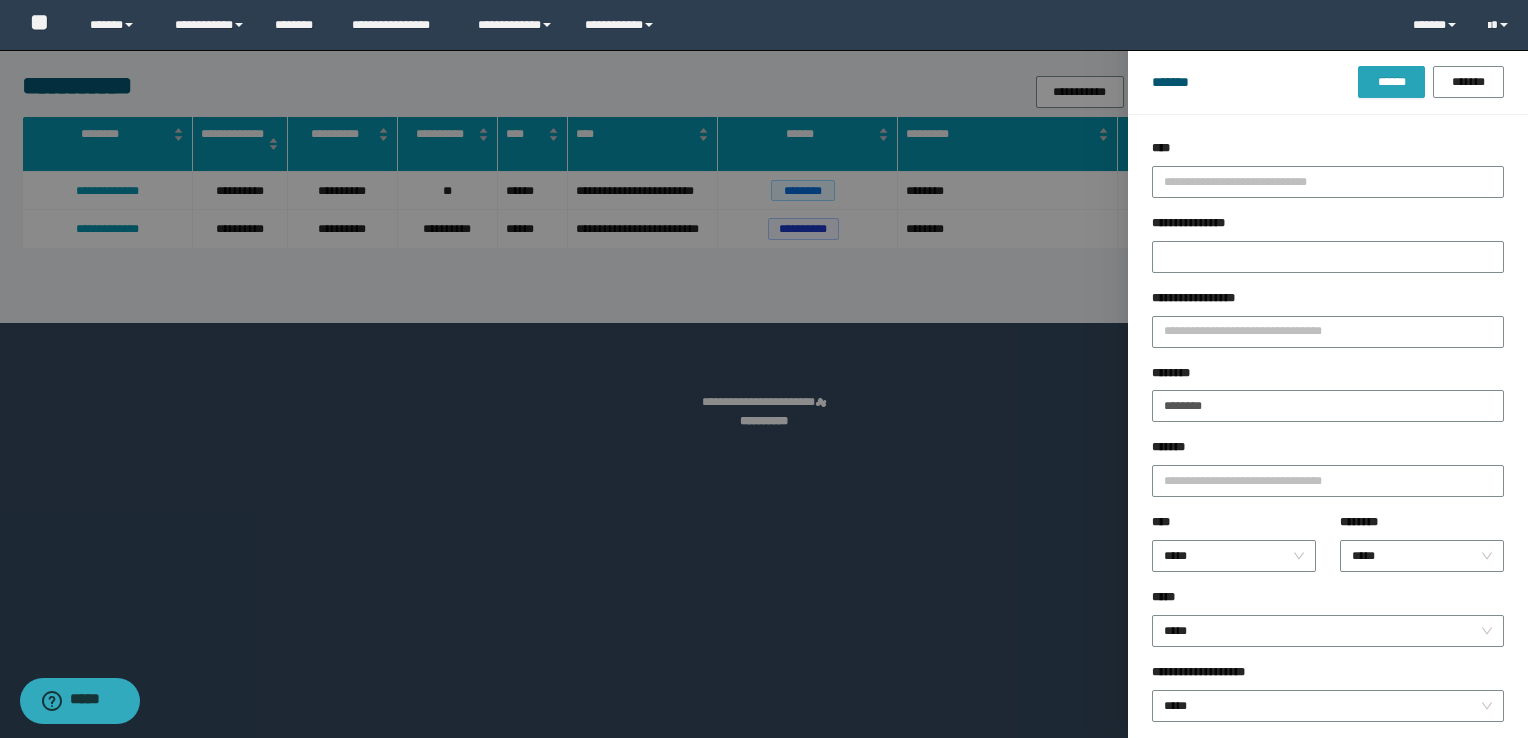 click on "******" at bounding box center (1391, 82) 